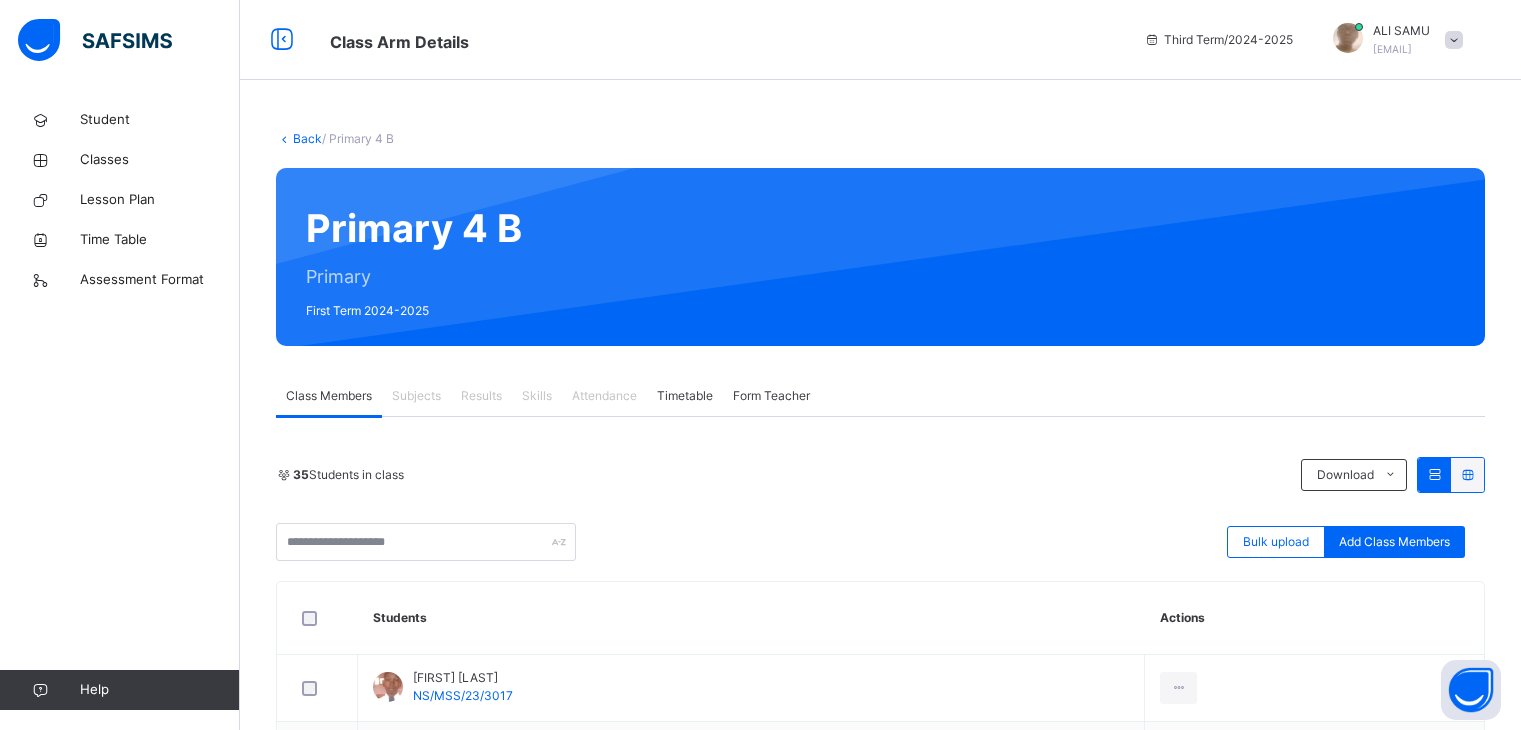 scroll, scrollTop: 0, scrollLeft: 0, axis: both 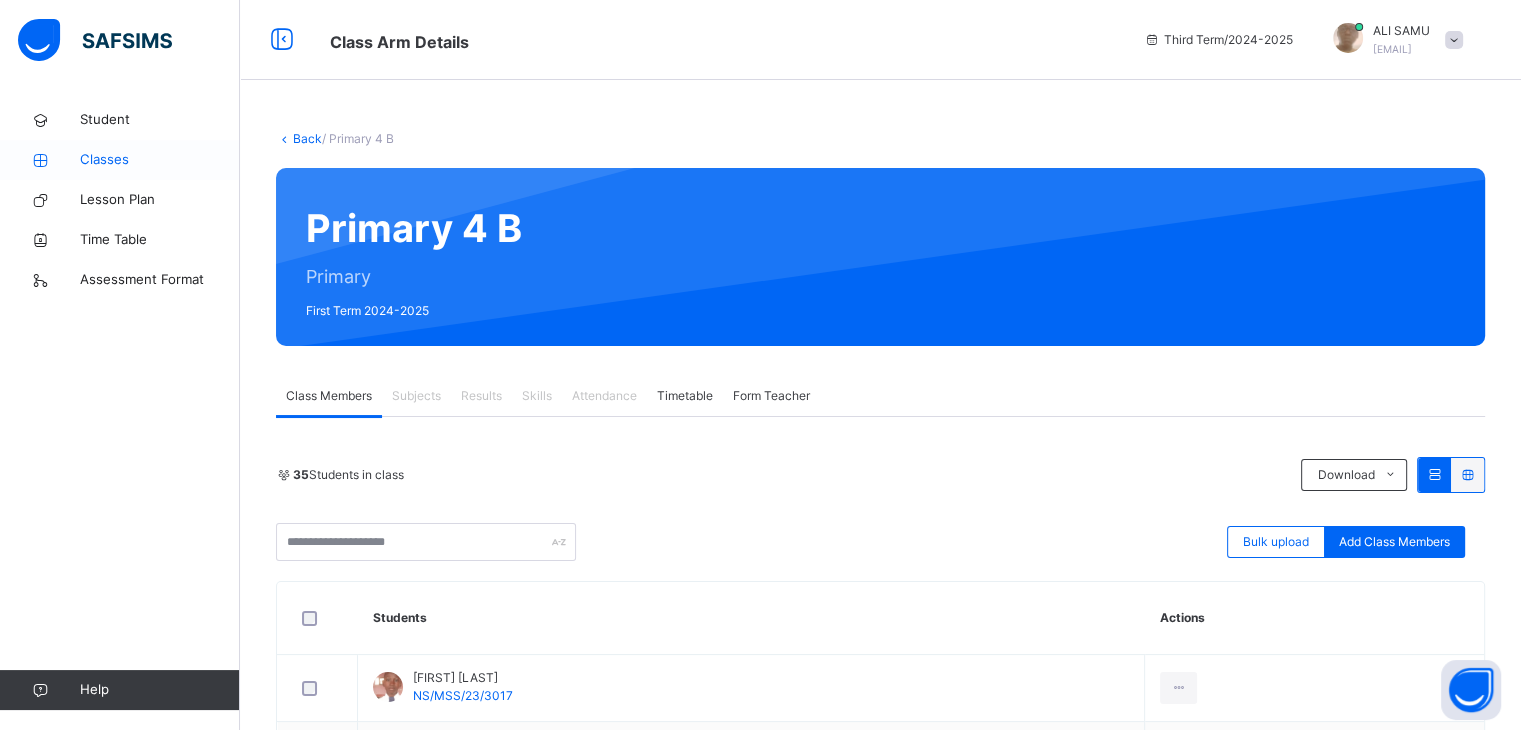 click on "Classes" at bounding box center [160, 160] 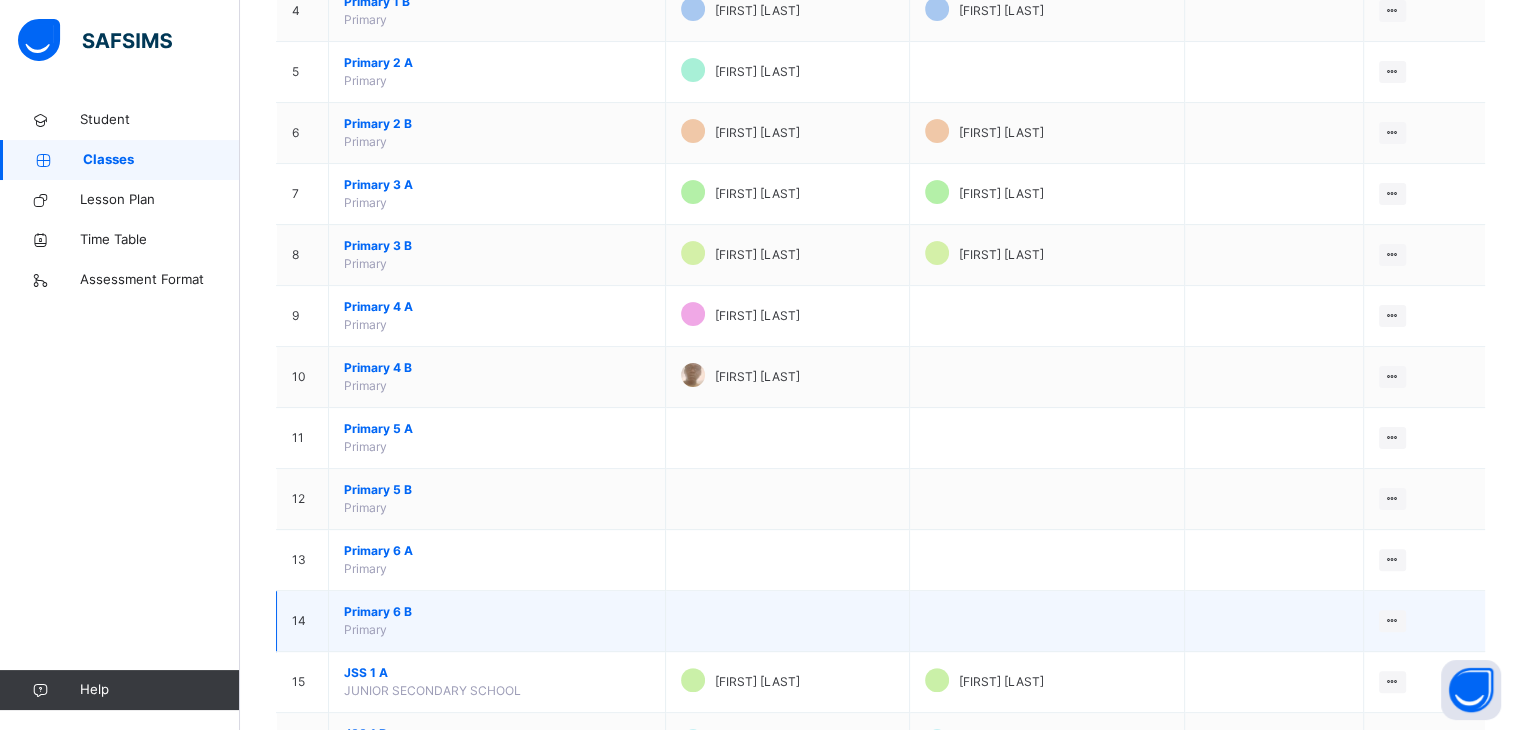 scroll, scrollTop: 648, scrollLeft: 0, axis: vertical 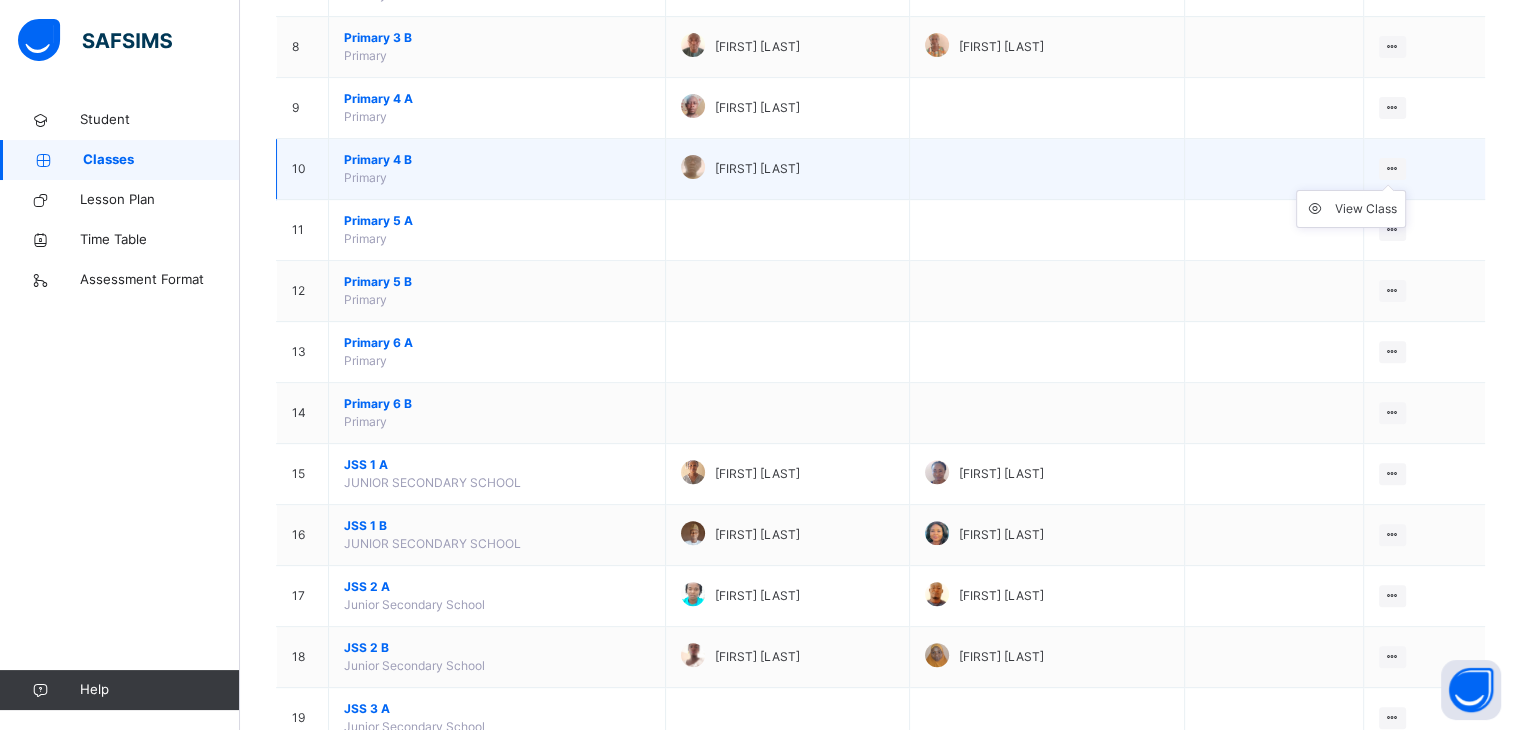 click on "View Class" at bounding box center [1351, 209] 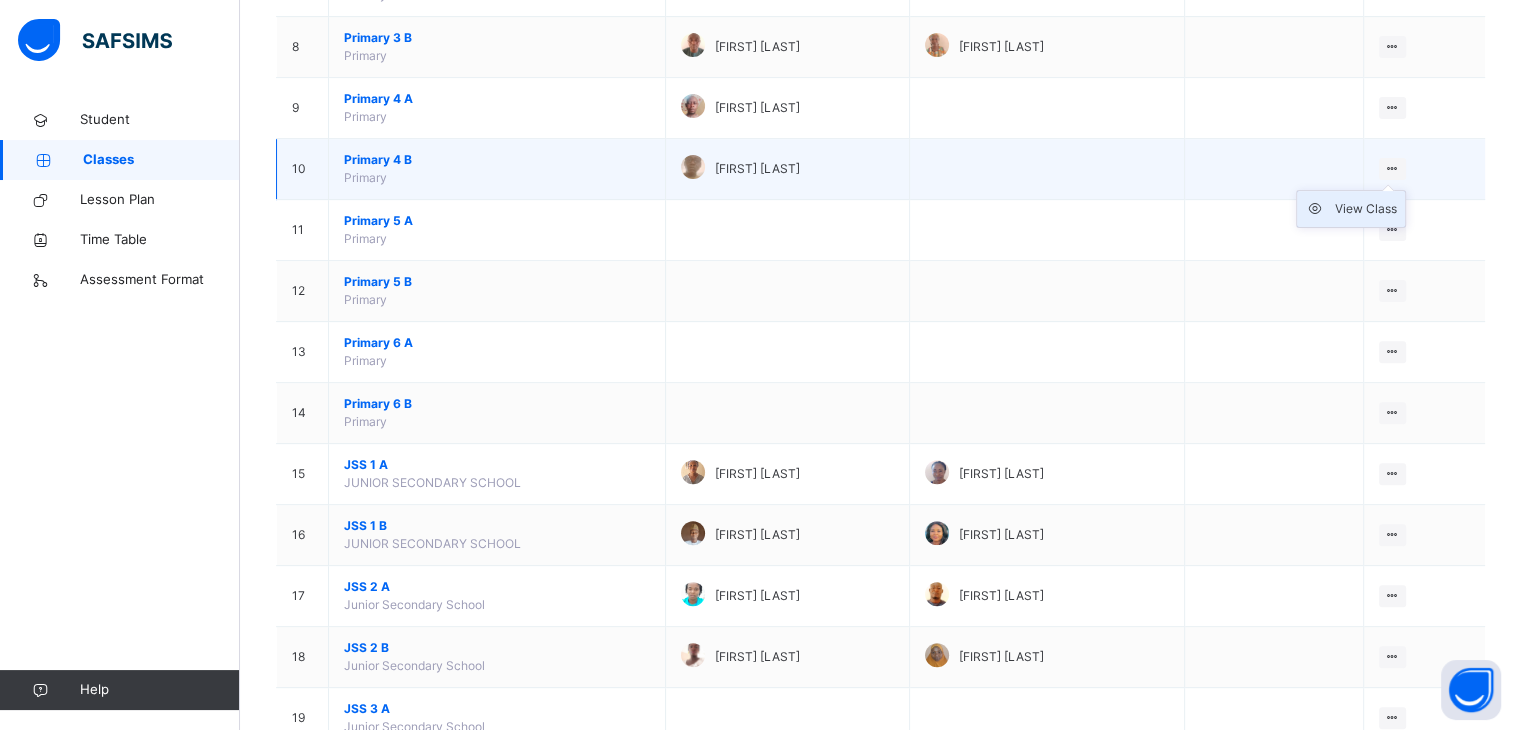 click on "View Class" at bounding box center (1366, 209) 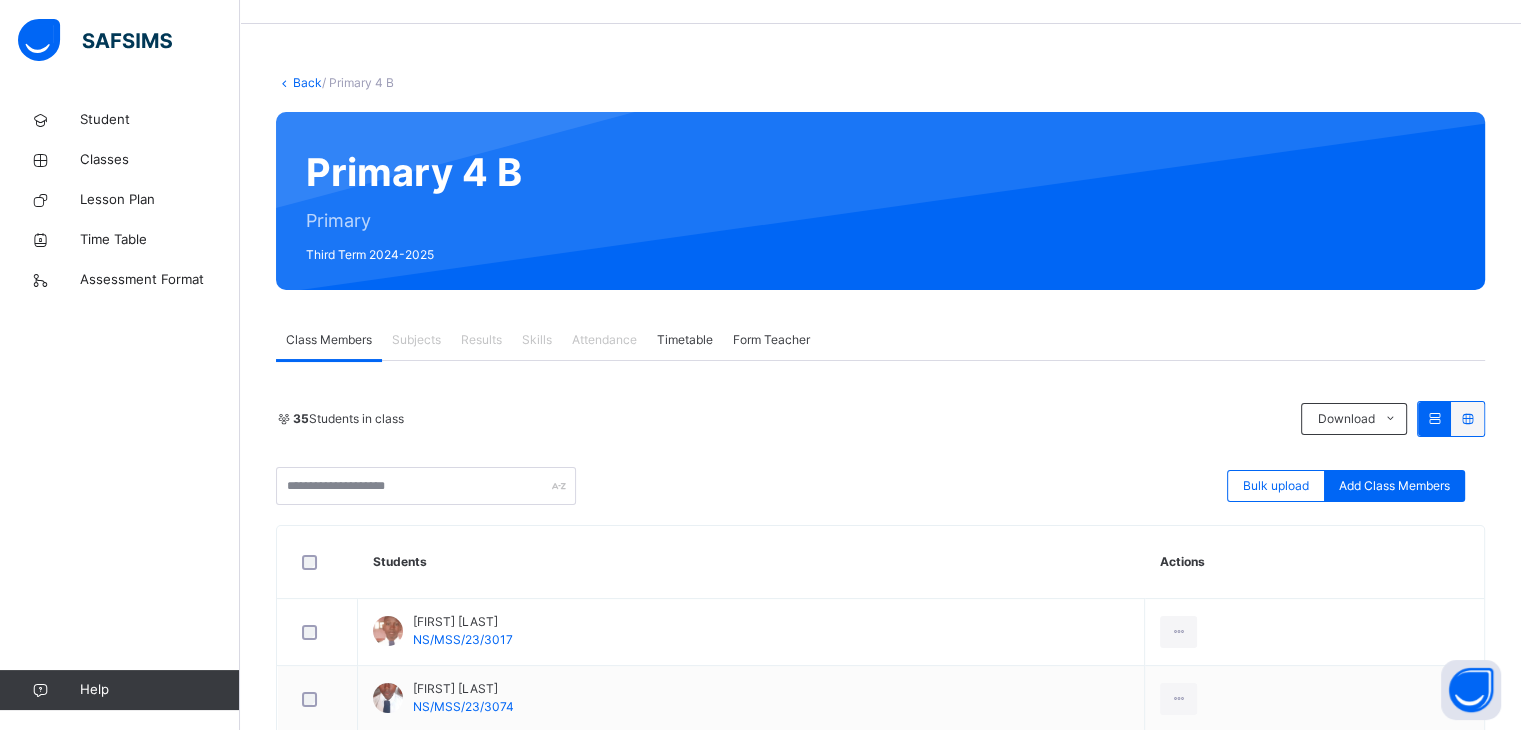 scroll, scrollTop: 55, scrollLeft: 0, axis: vertical 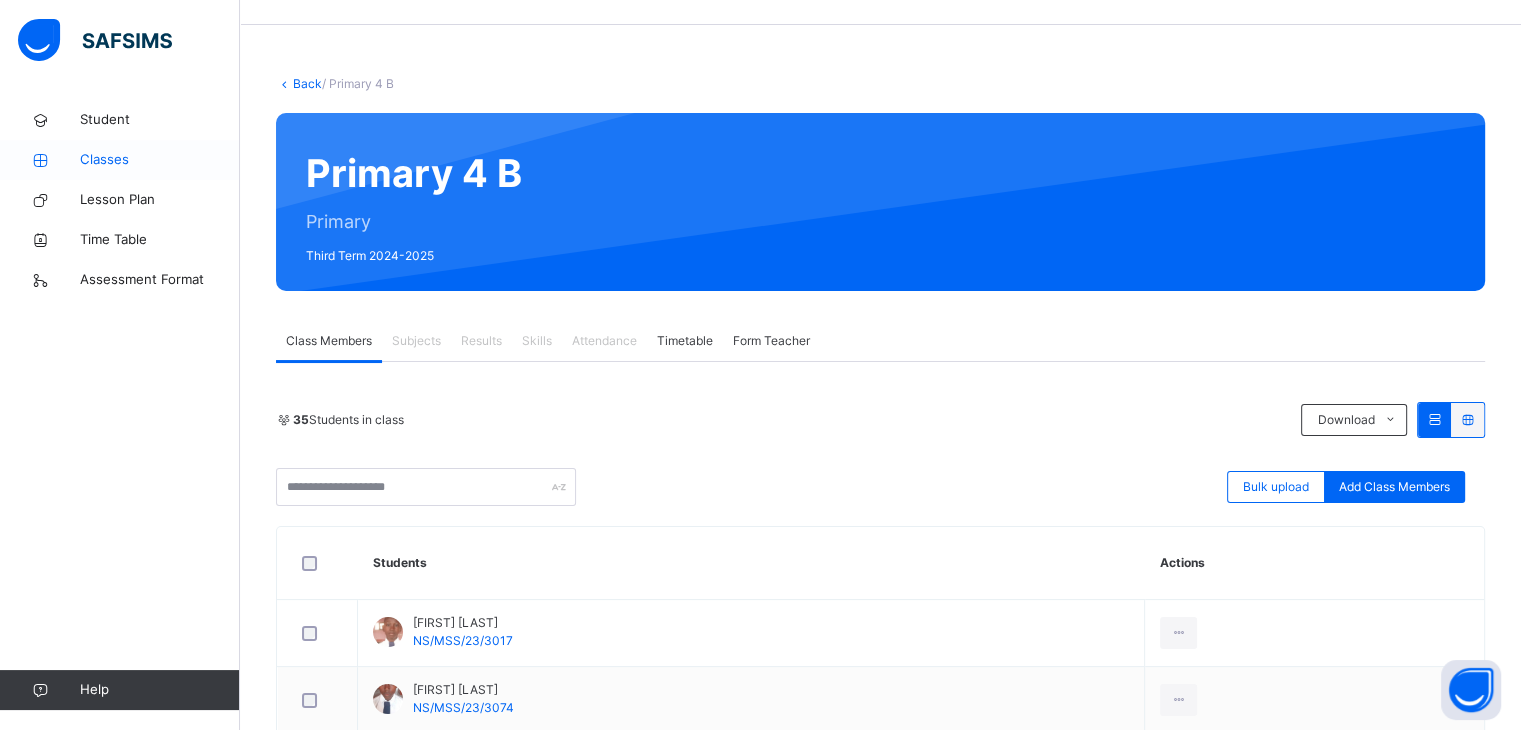 click on "Classes" at bounding box center (160, 160) 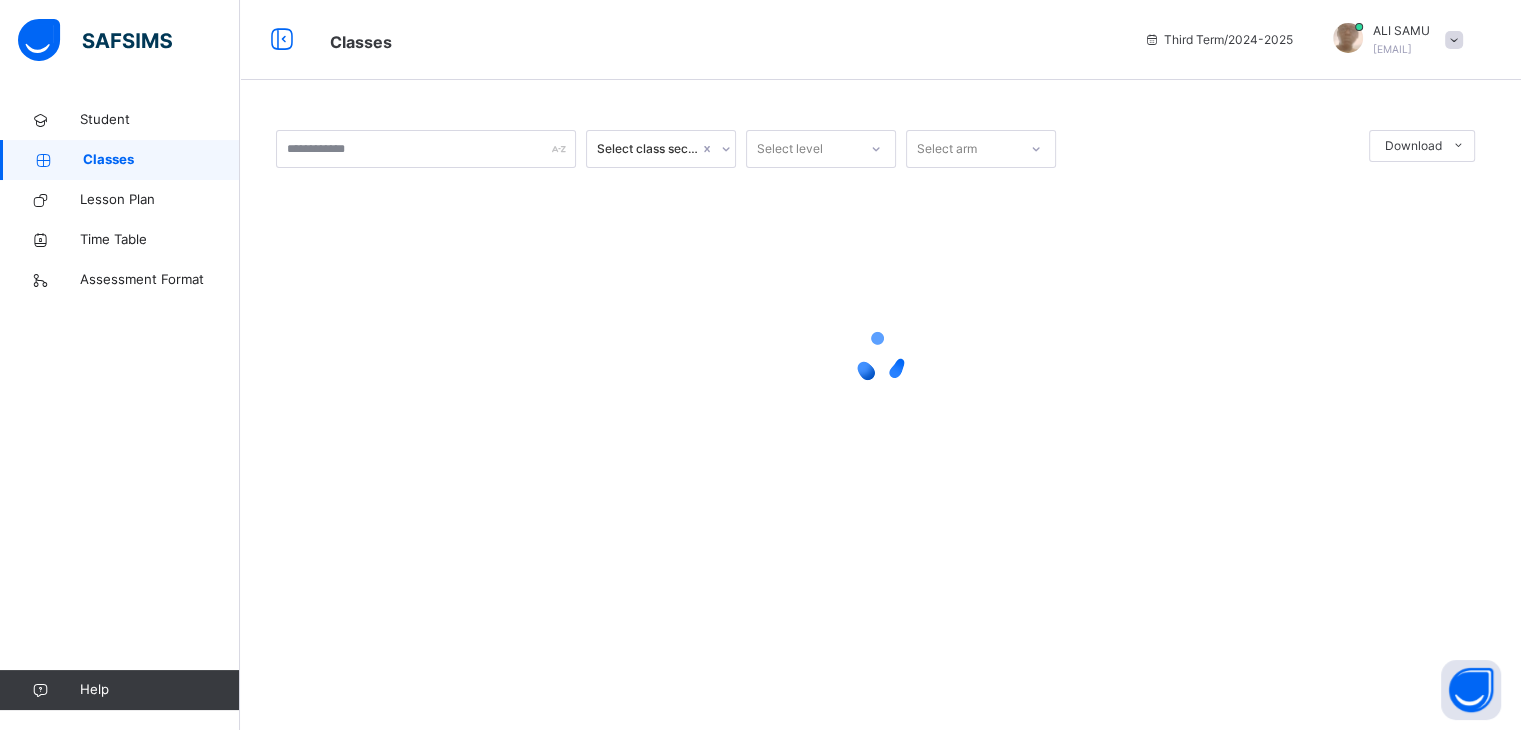scroll, scrollTop: 0, scrollLeft: 0, axis: both 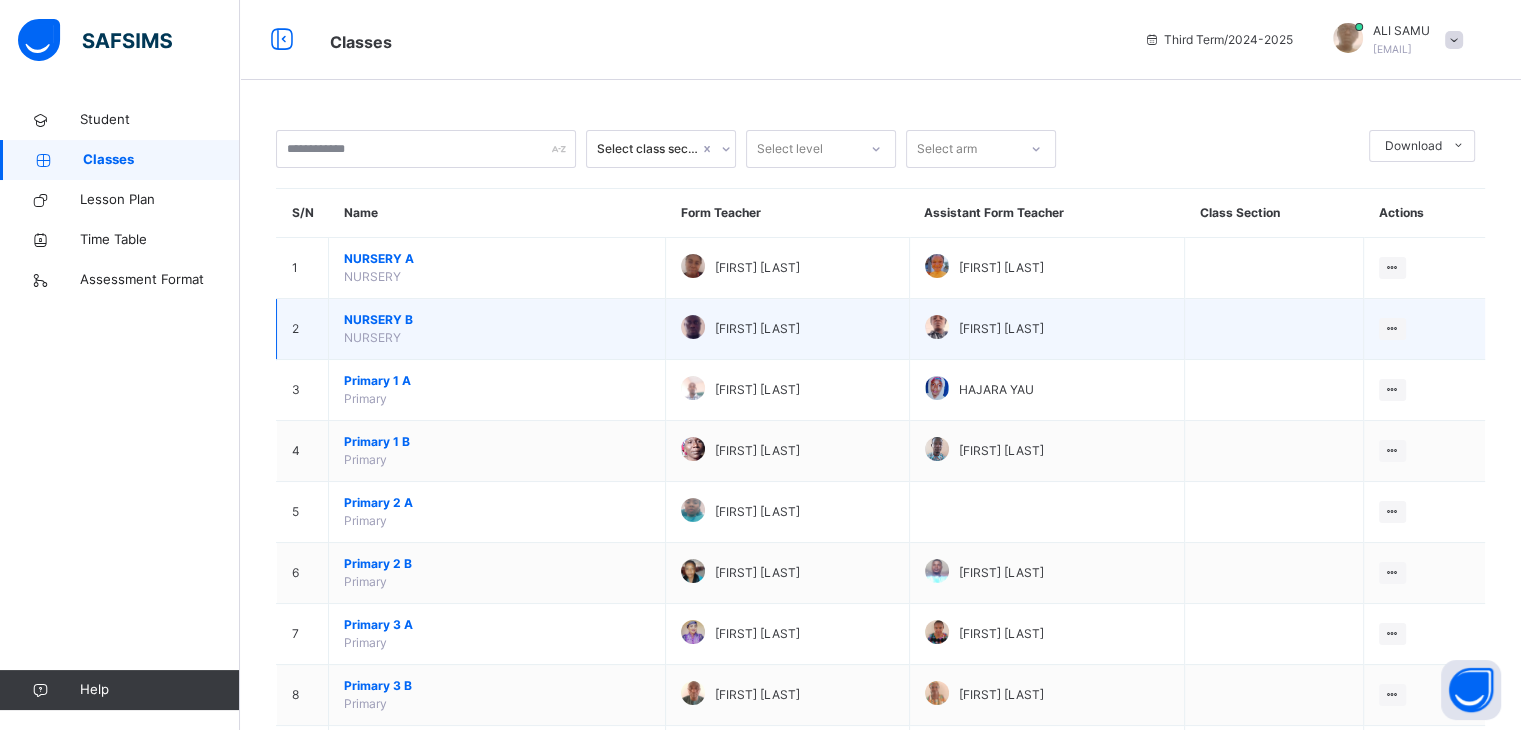 click on "NURSERY" at bounding box center [372, 337] 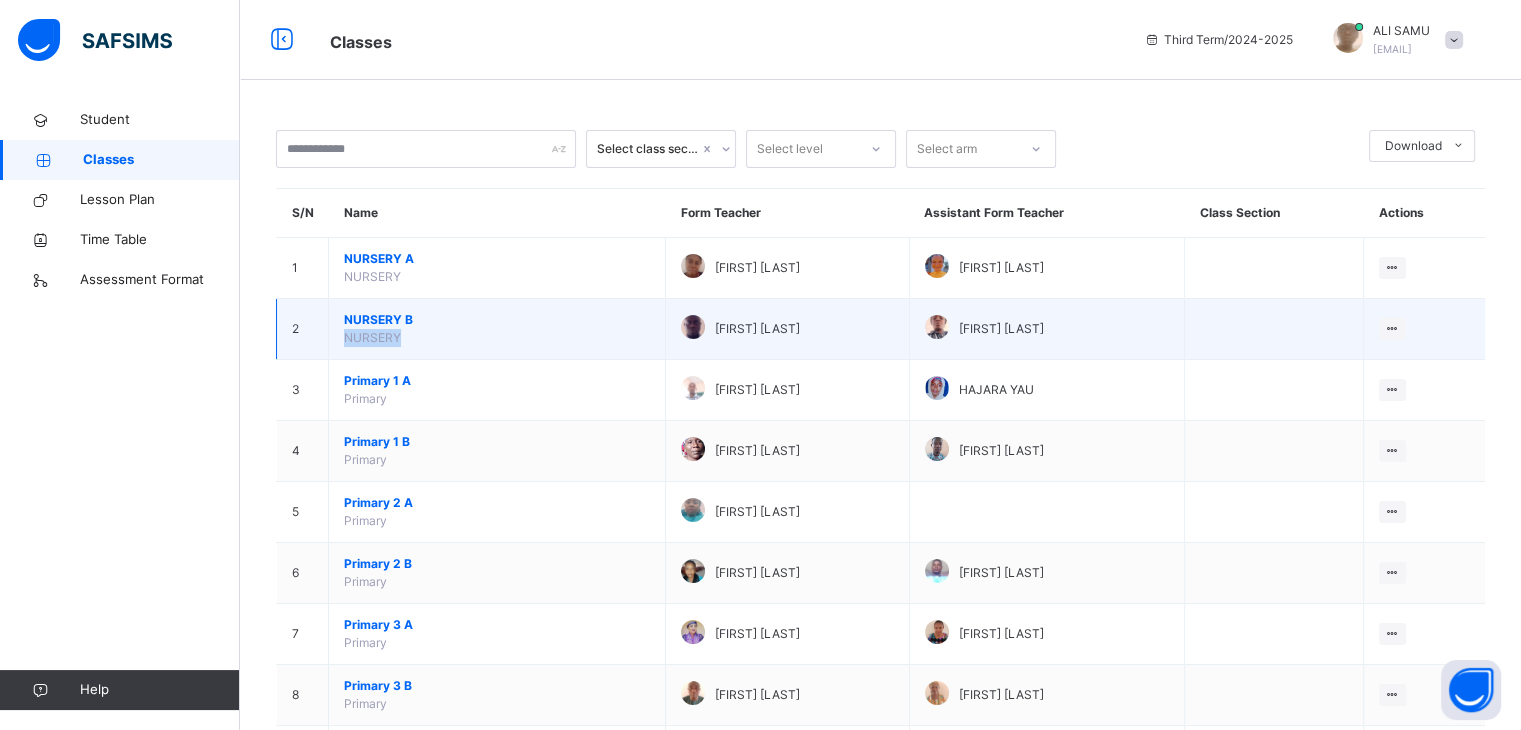 click on "NURSERY" at bounding box center (372, 337) 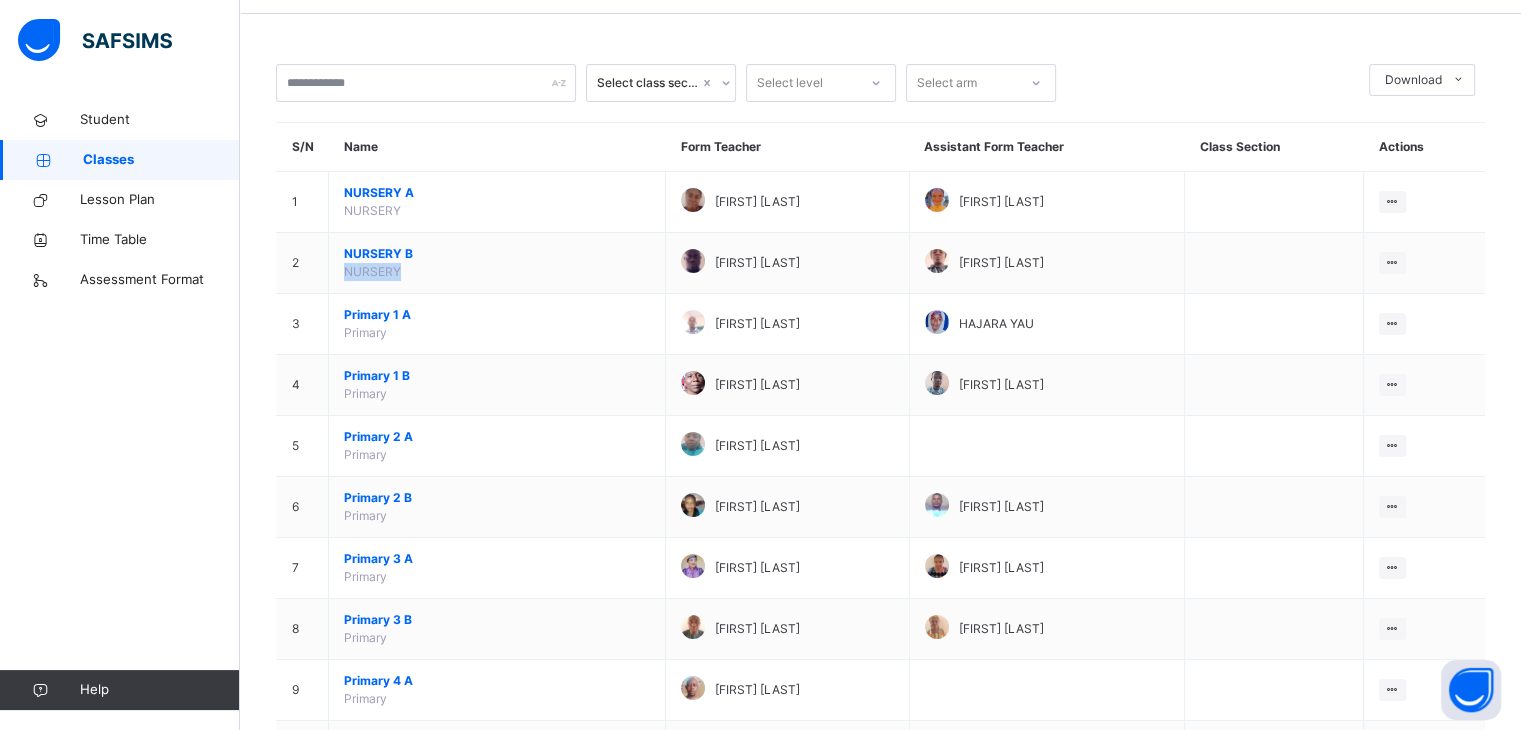 scroll, scrollTop: 67, scrollLeft: 0, axis: vertical 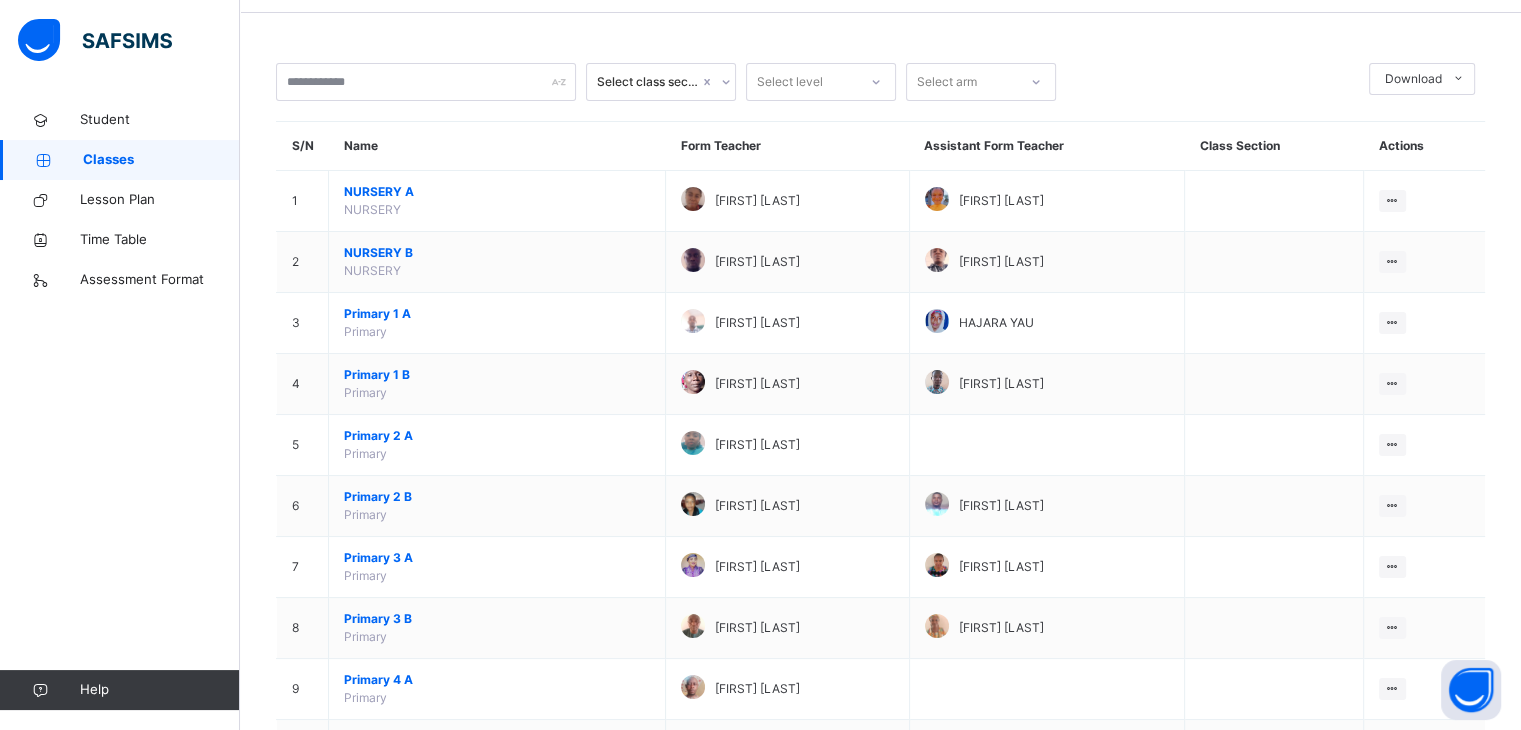 click on "NURSERY   A" at bounding box center [497, 192] 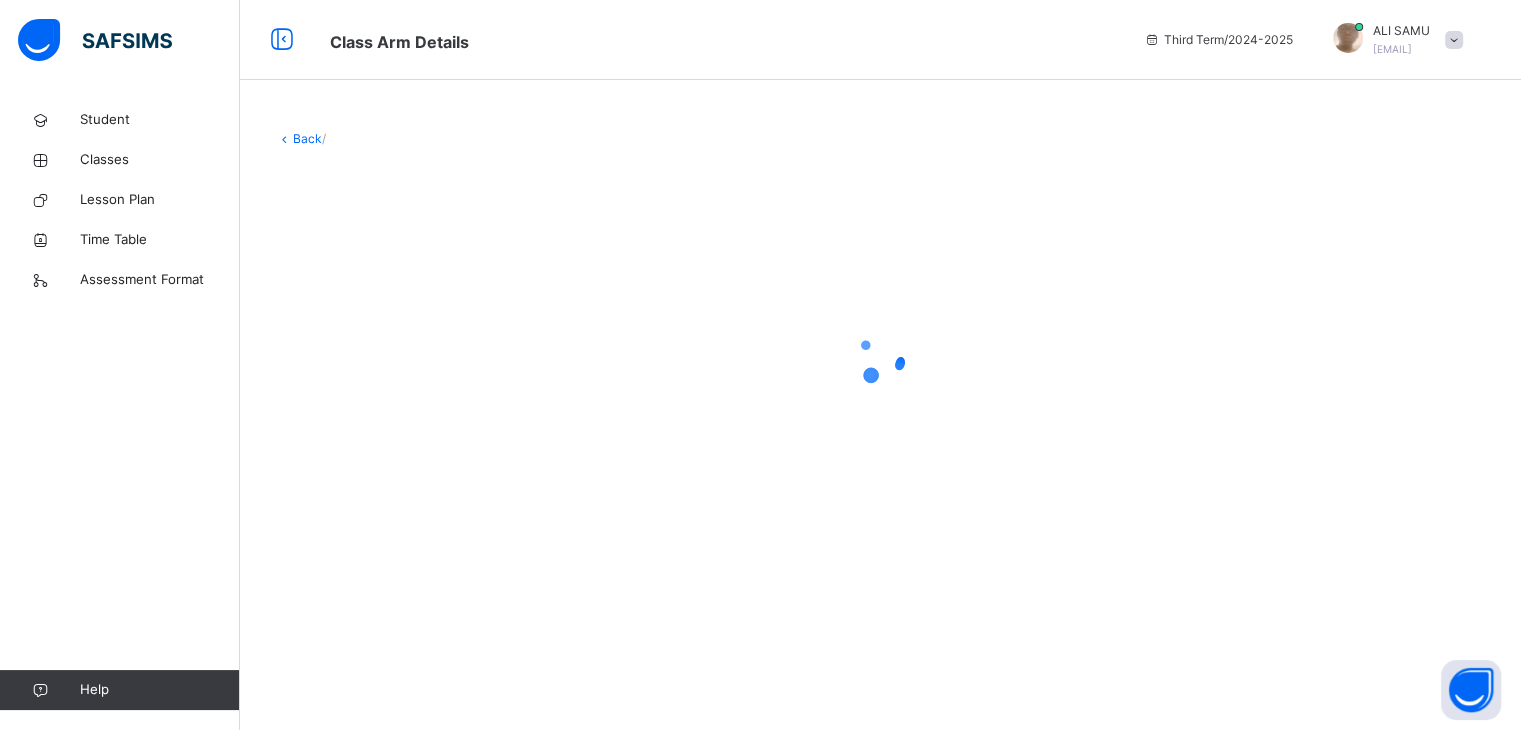 scroll, scrollTop: 0, scrollLeft: 0, axis: both 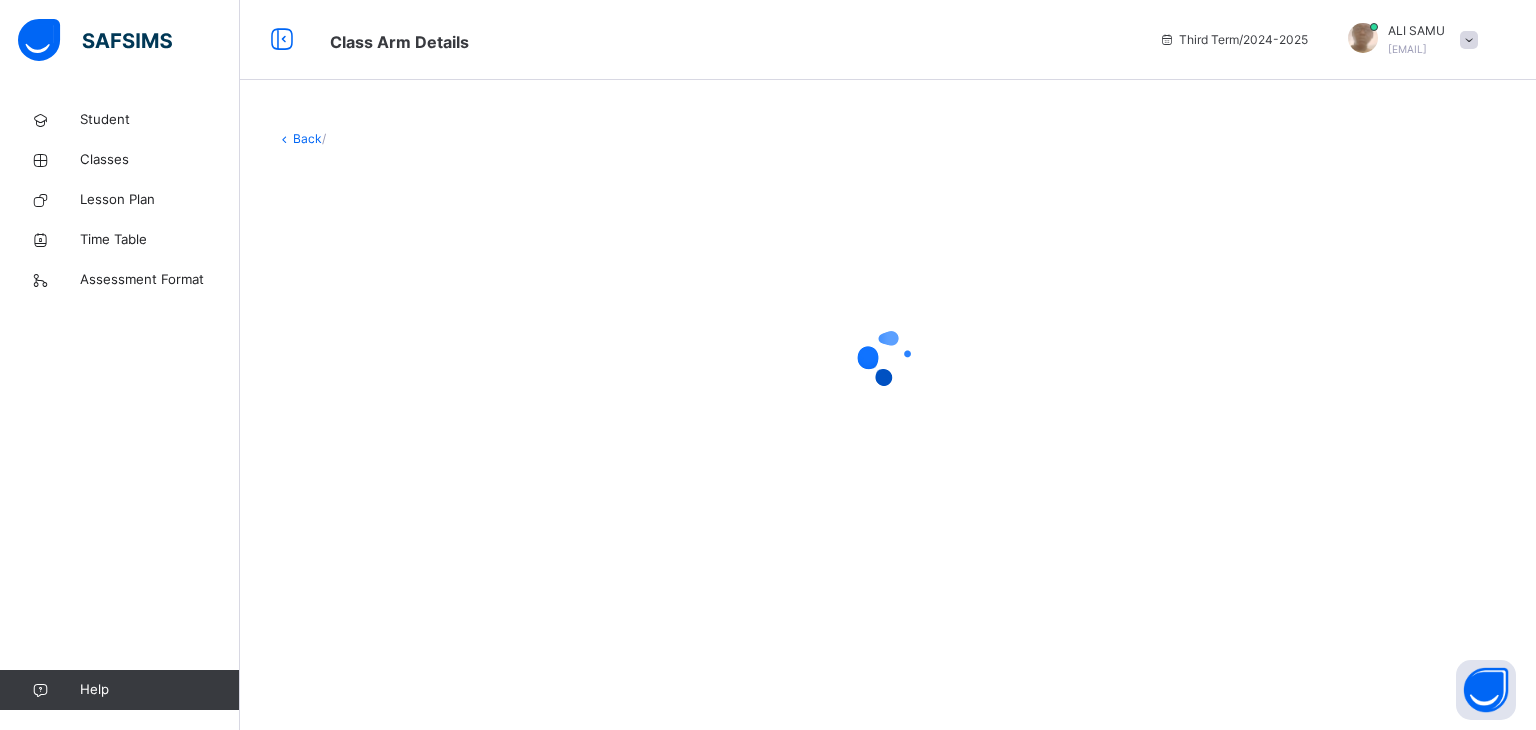 click on "Student Classes Lesson Plan Time Table Assessment Format   Help" at bounding box center [120, 405] 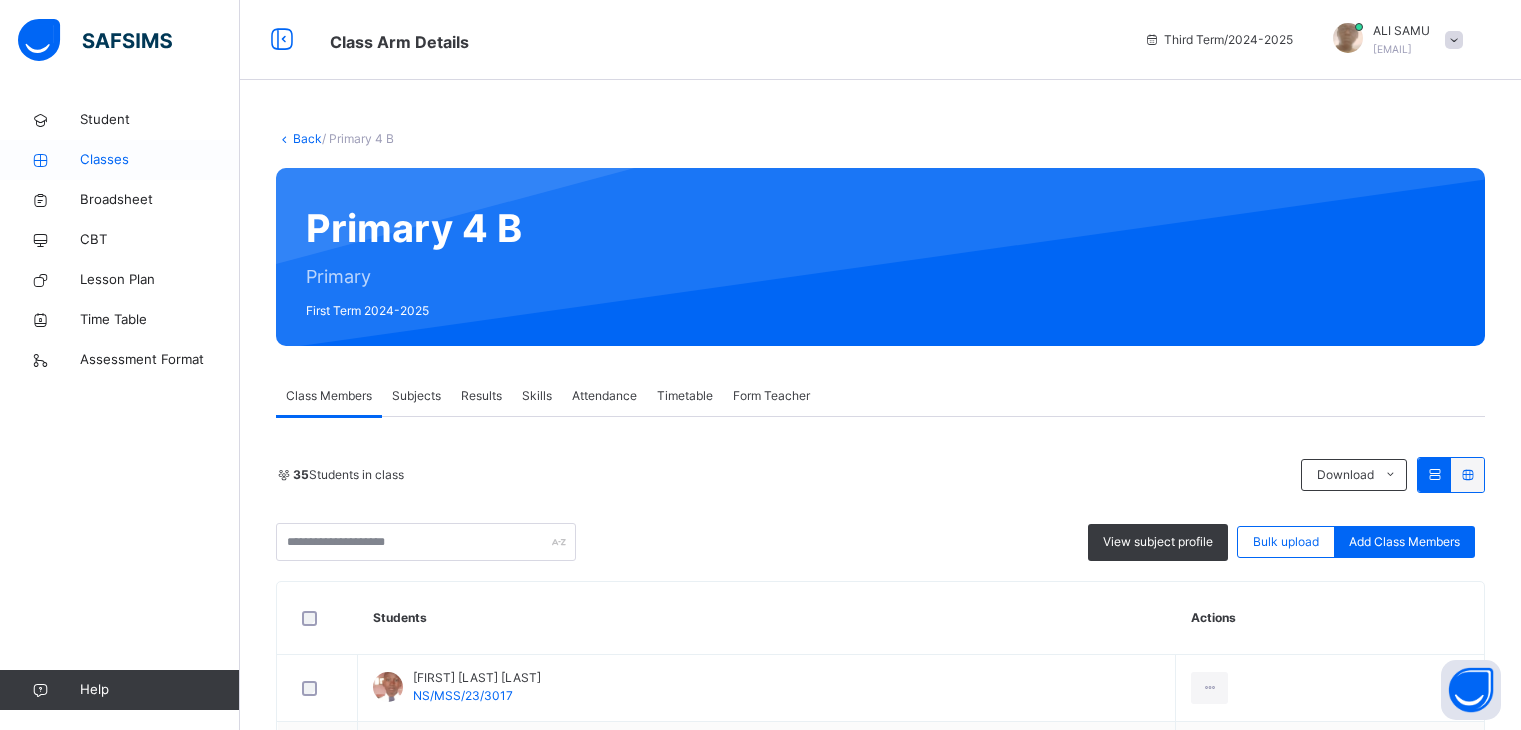 scroll, scrollTop: 0, scrollLeft: 0, axis: both 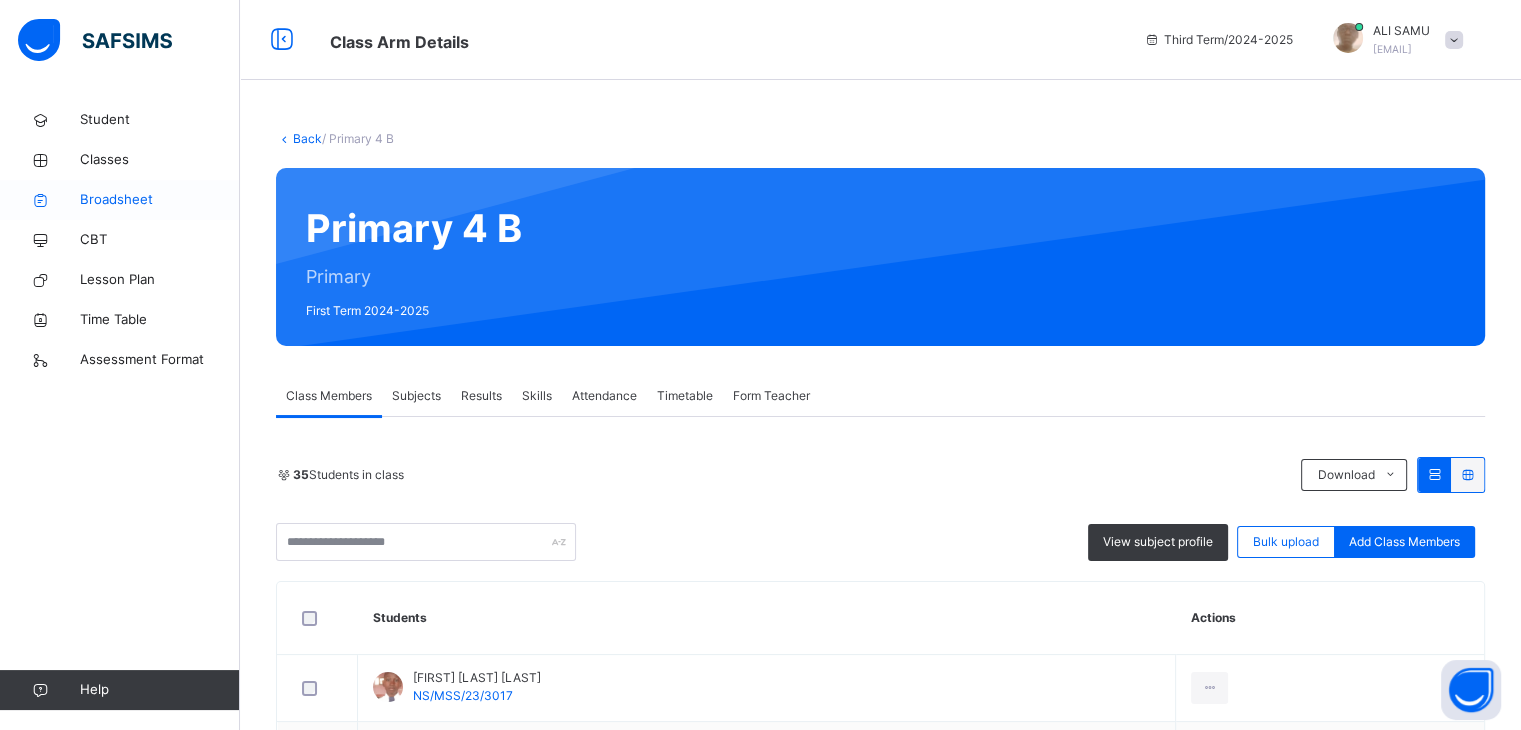 click on "Broadsheet" at bounding box center [160, 200] 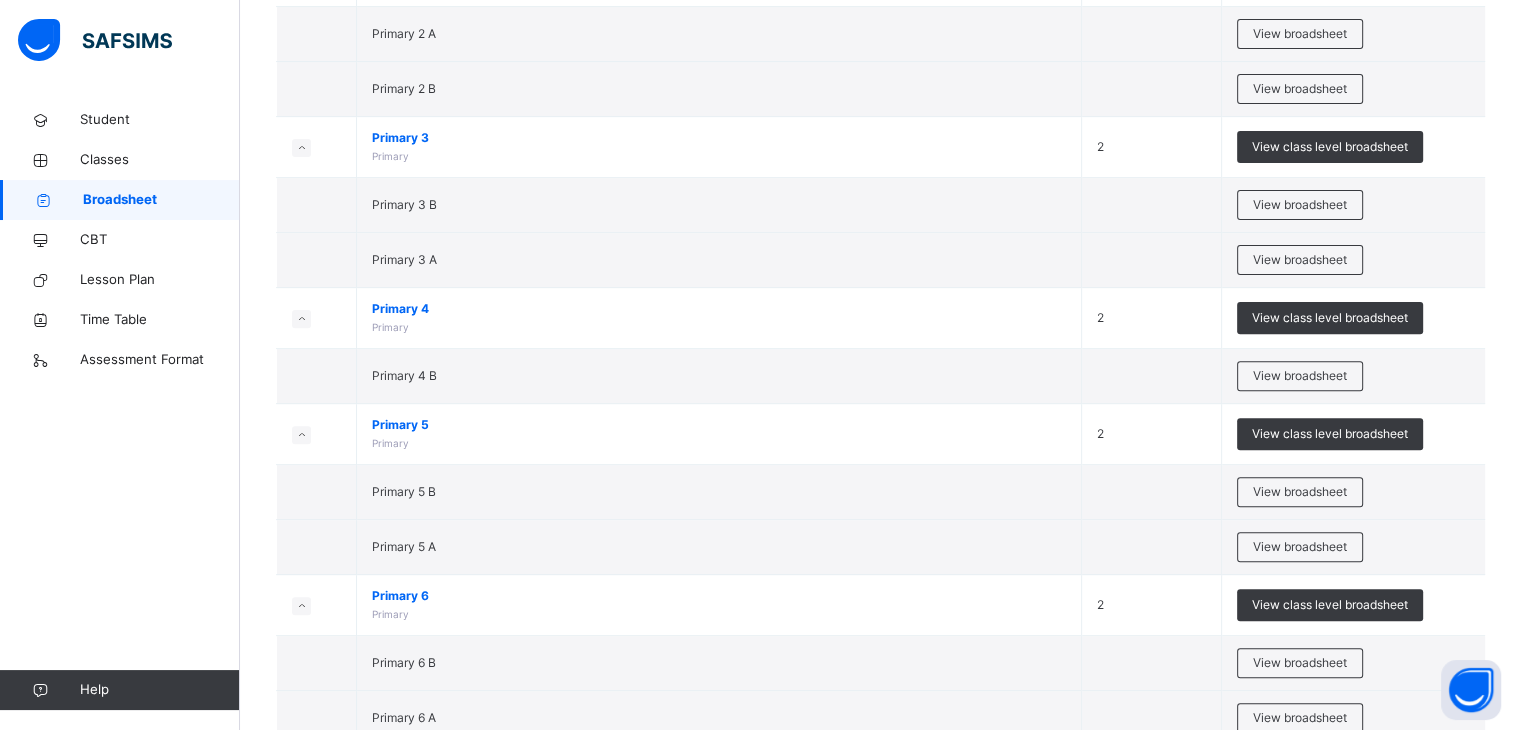scroll, scrollTop: 635, scrollLeft: 0, axis: vertical 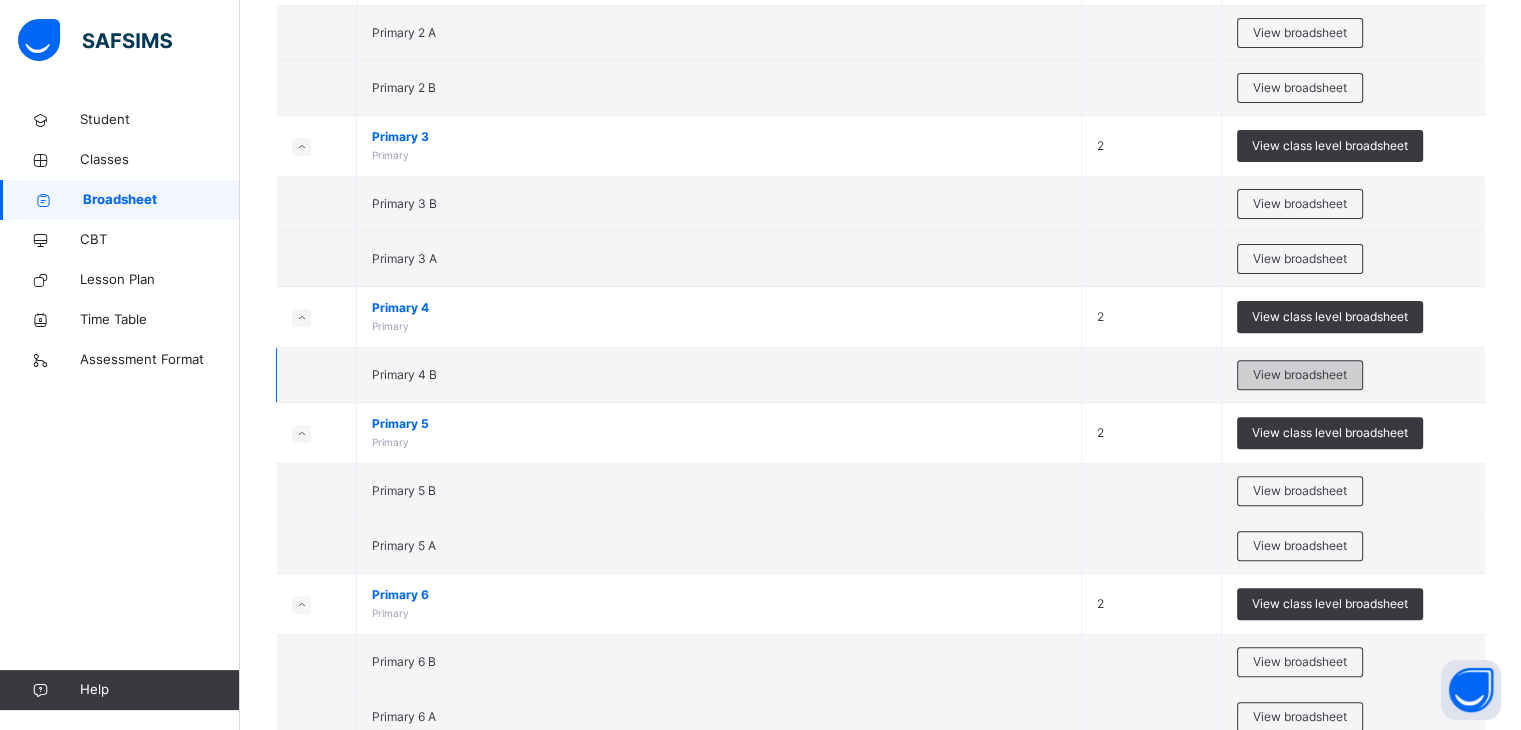 click on "View broadsheet" at bounding box center [1300, 375] 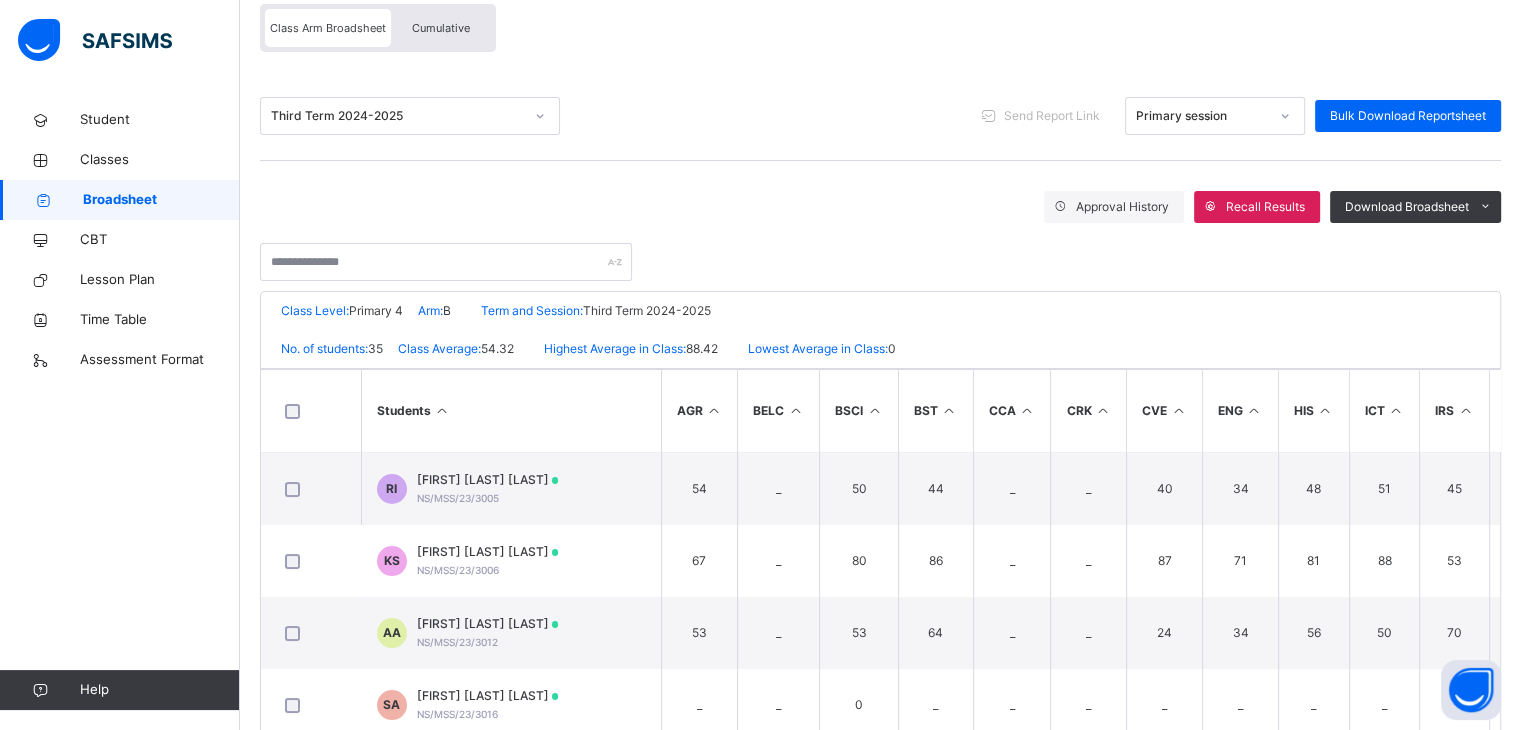 scroll, scrollTop: 203, scrollLeft: 0, axis: vertical 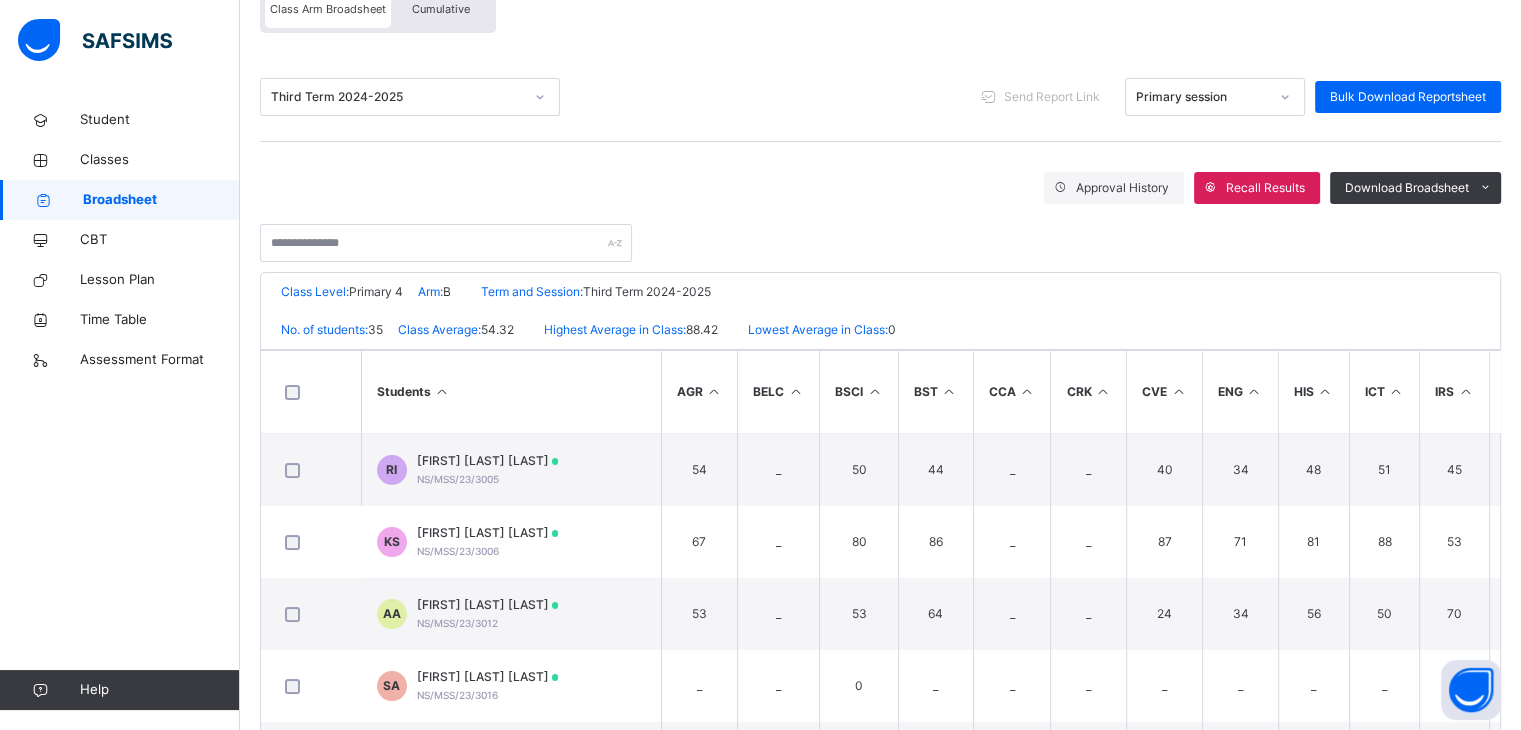 click on "HIS" at bounding box center [1313, 392] 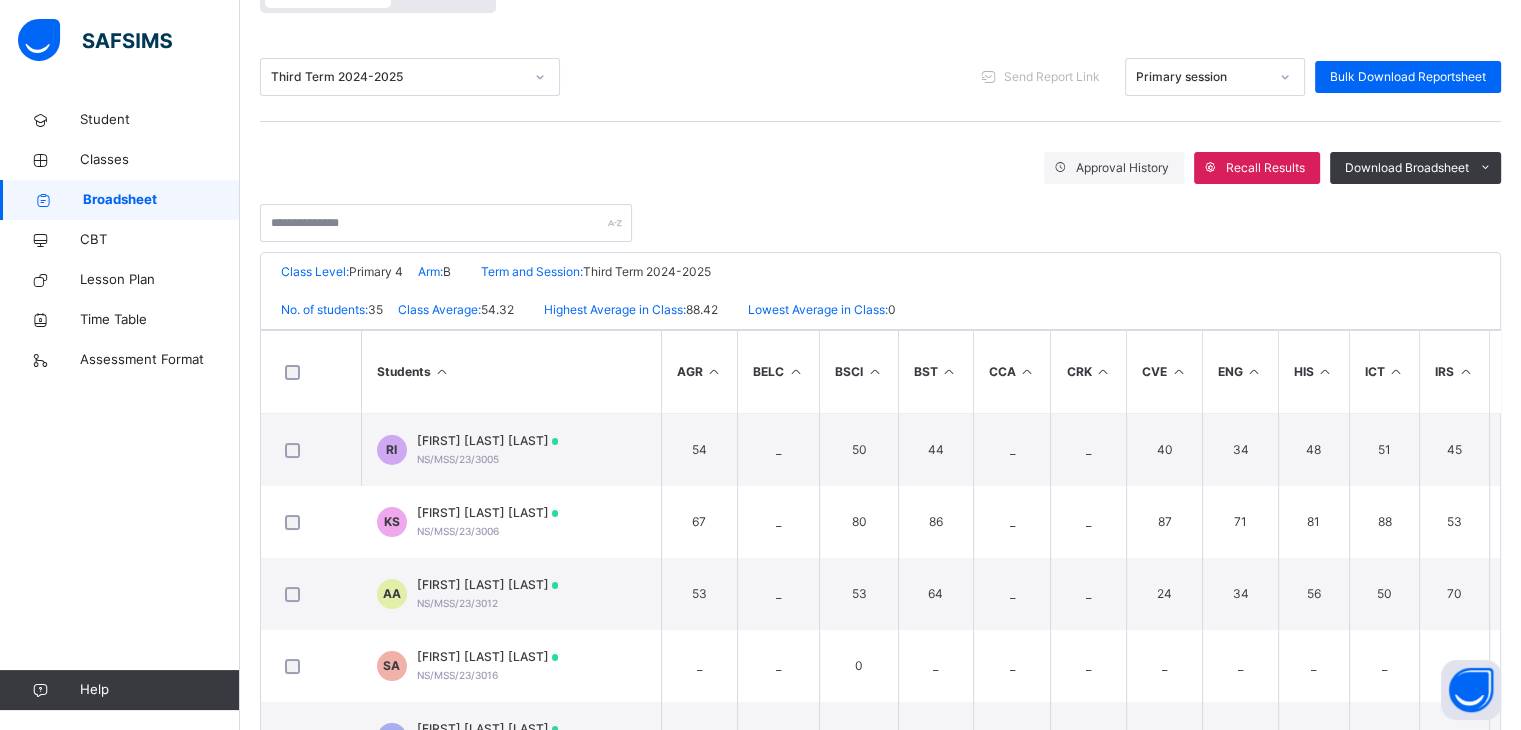 scroll, scrollTop: 236, scrollLeft: 0, axis: vertical 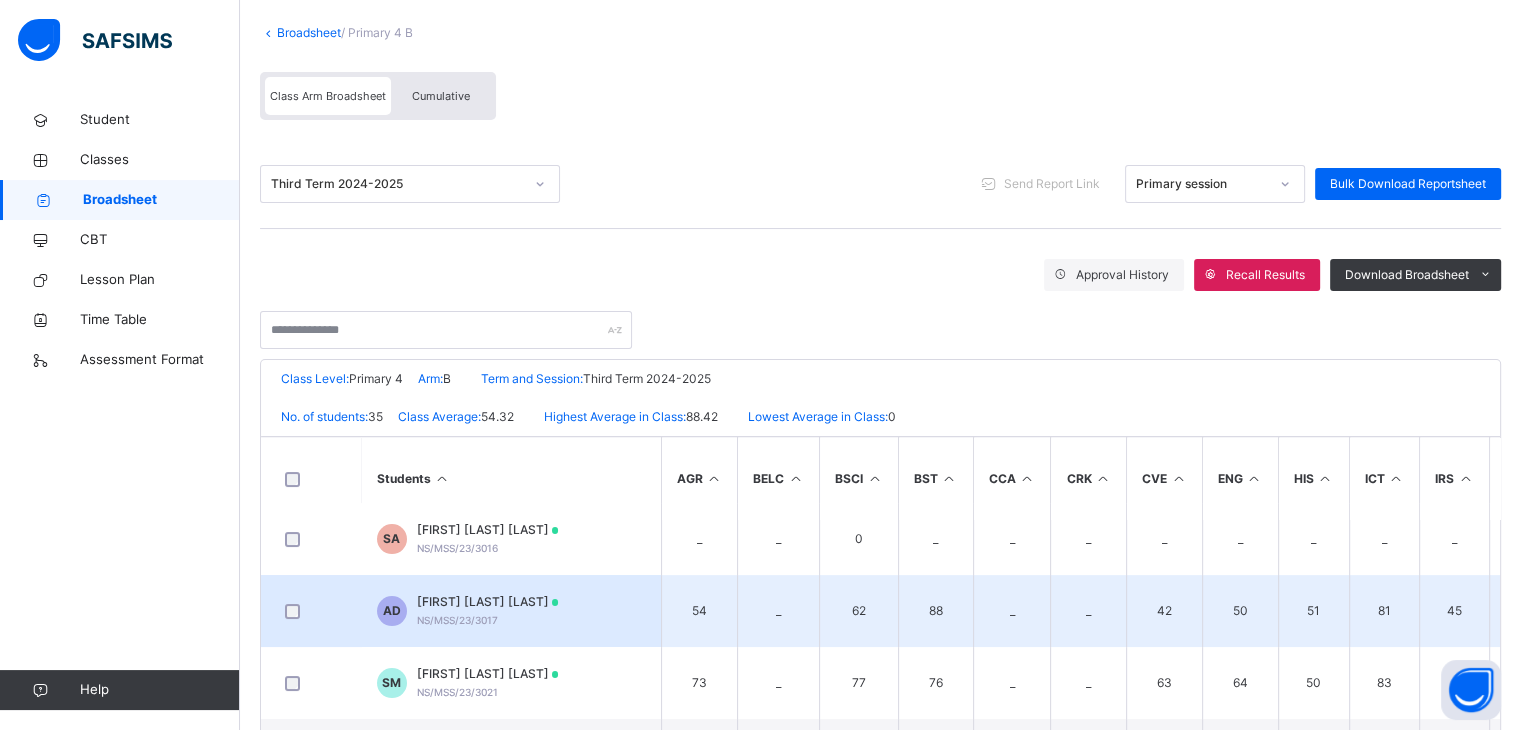 click on "ABUBAKAR ISHAQ DAHIRU" at bounding box center (488, 602) 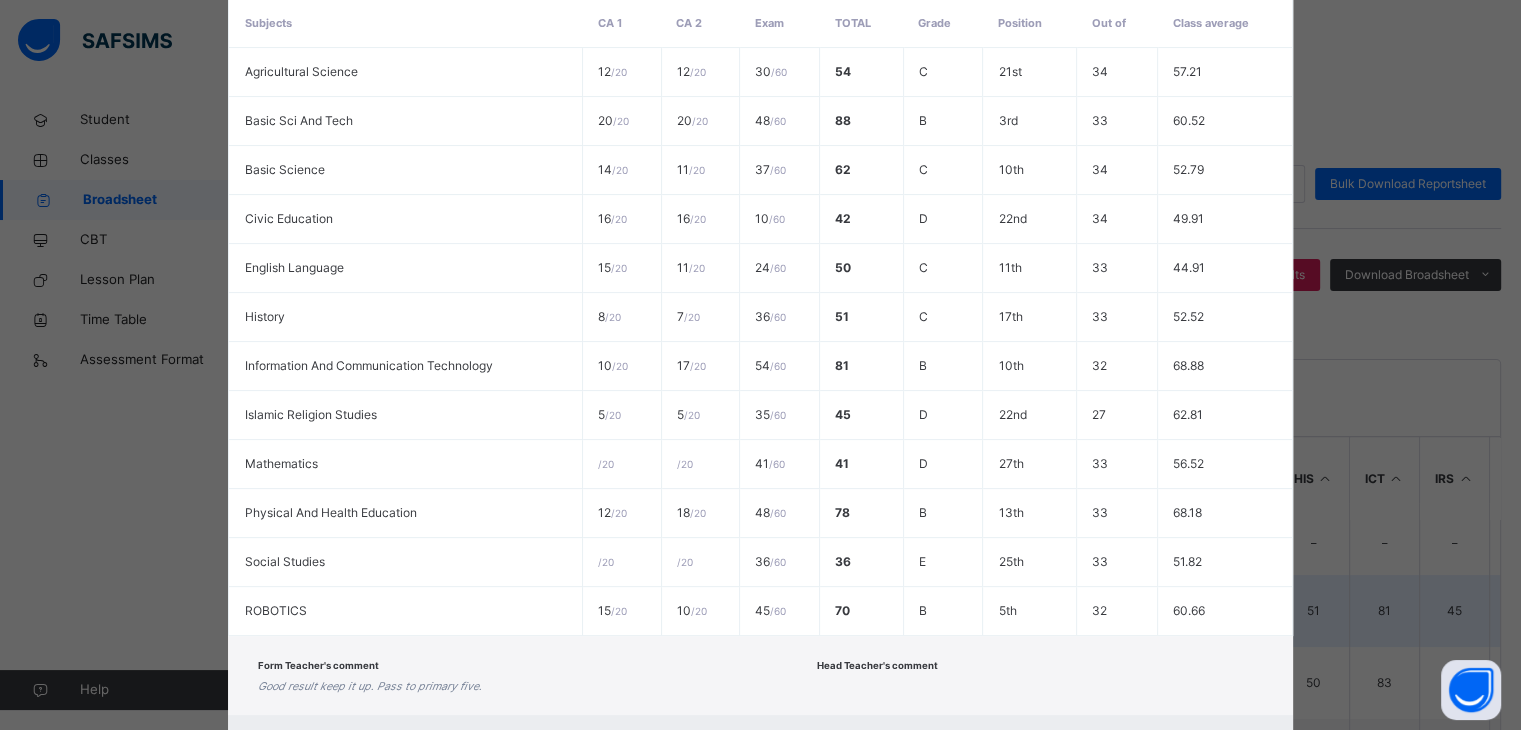 scroll, scrollTop: 572, scrollLeft: 0, axis: vertical 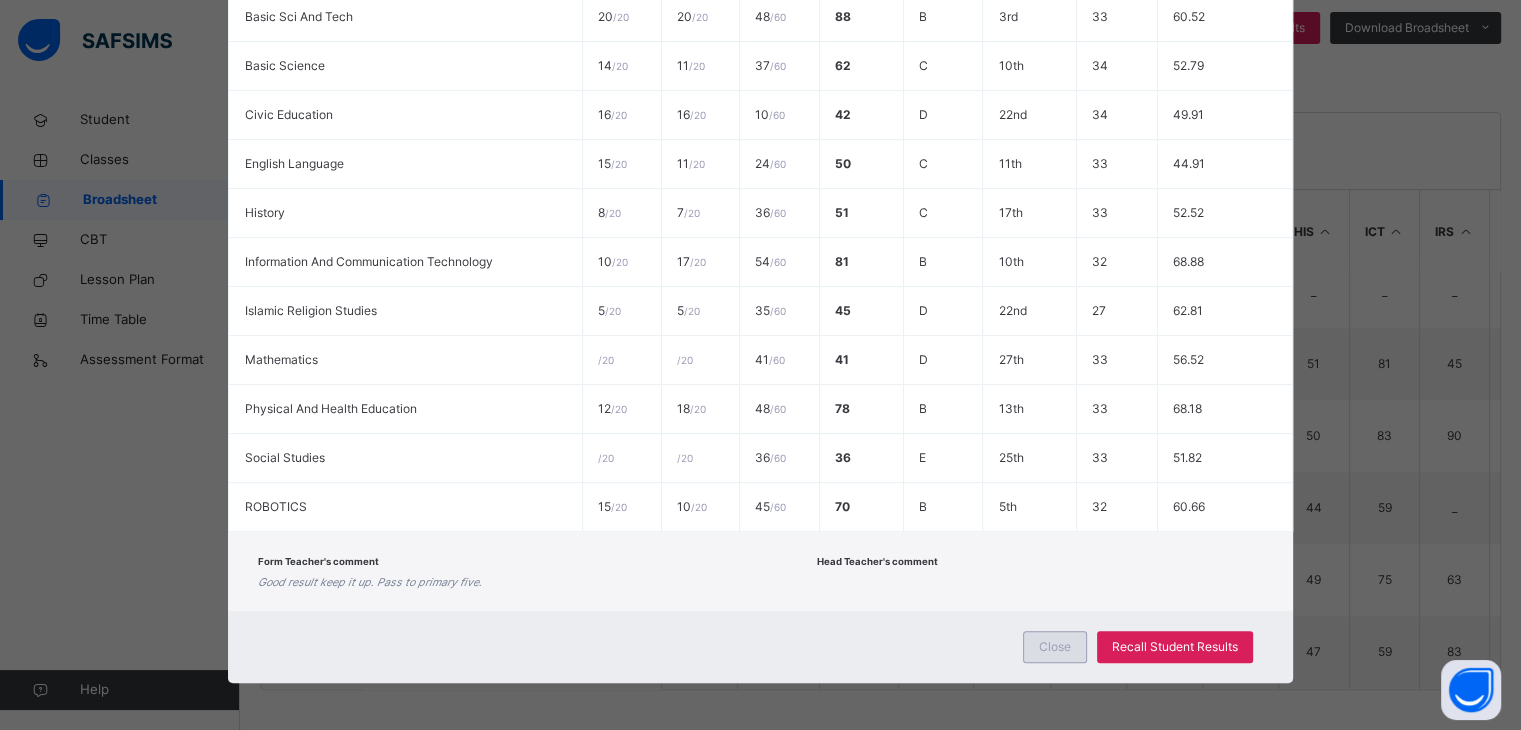 click on "Close" at bounding box center (1055, 647) 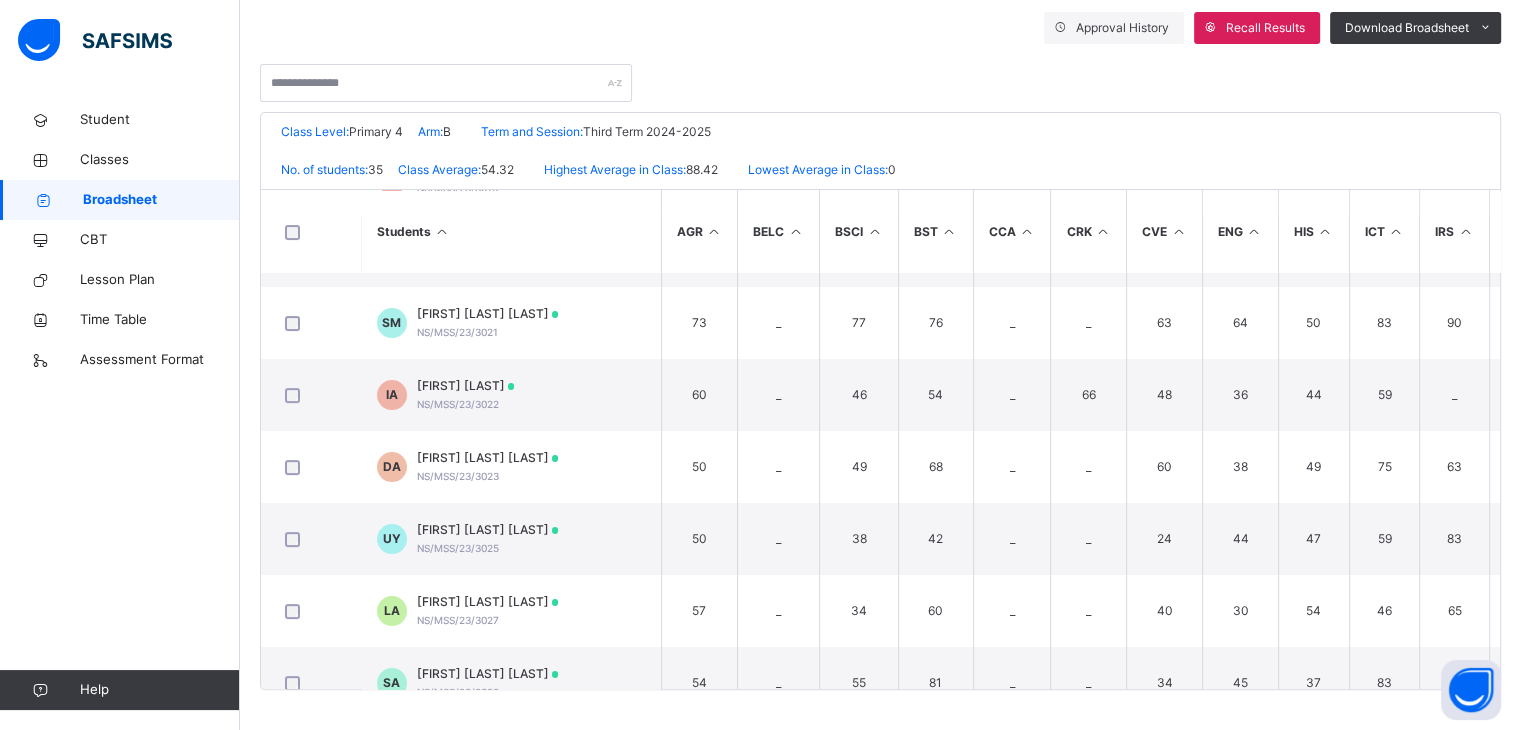 scroll, scrollTop: 344, scrollLeft: 0, axis: vertical 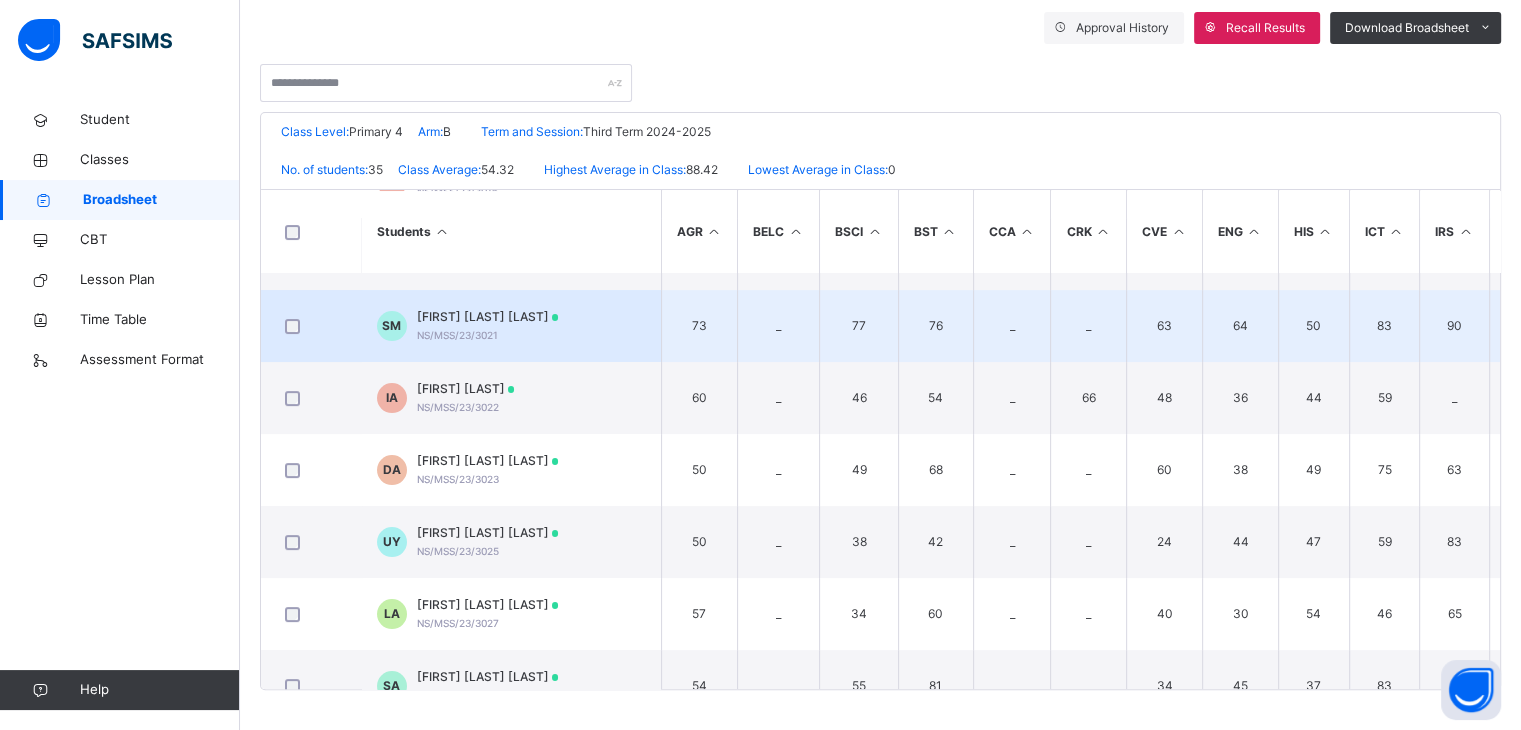click on "SHUAIBU LAKPA MOHAMMED" at bounding box center [488, 317] 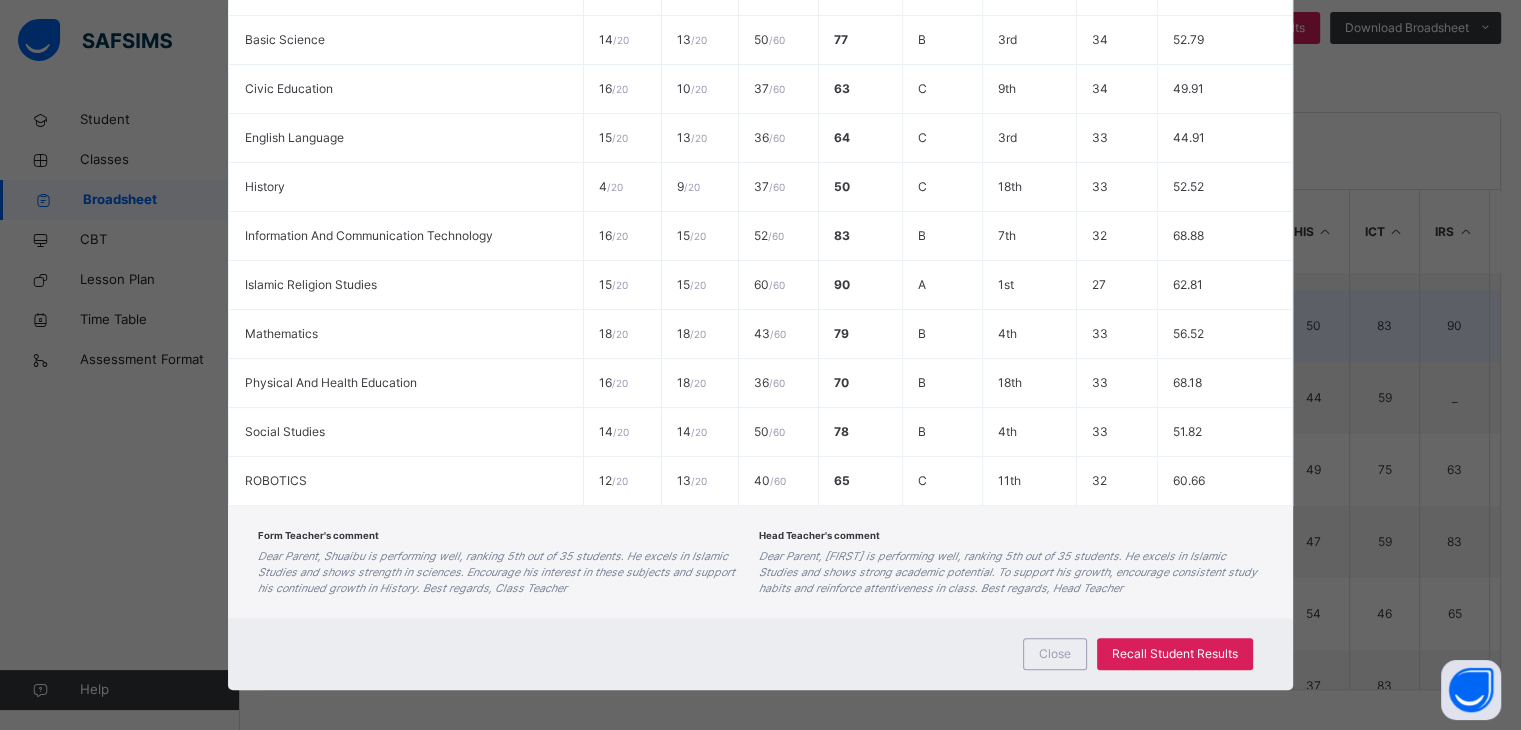 scroll, scrollTop: 605, scrollLeft: 0, axis: vertical 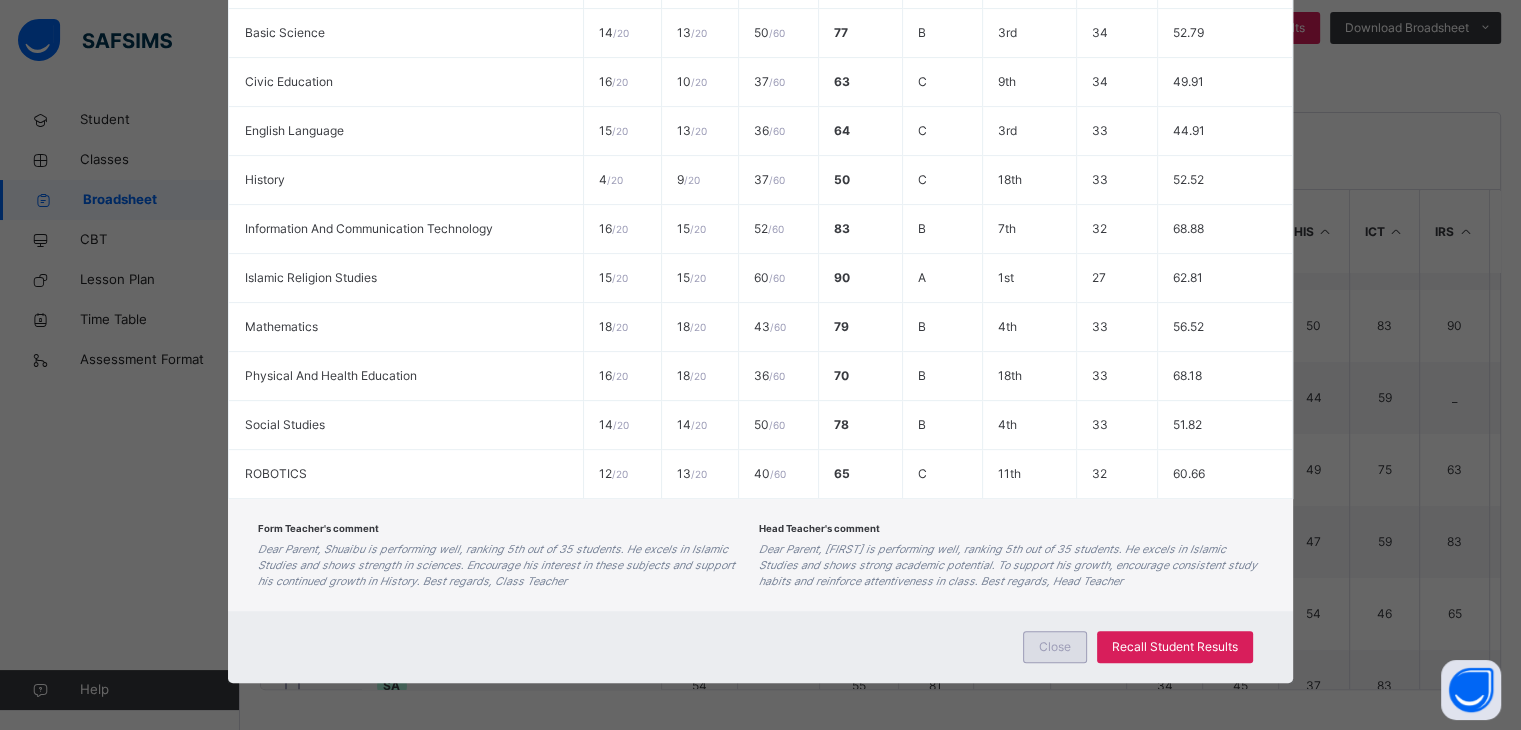 click on "Close" at bounding box center (1055, 647) 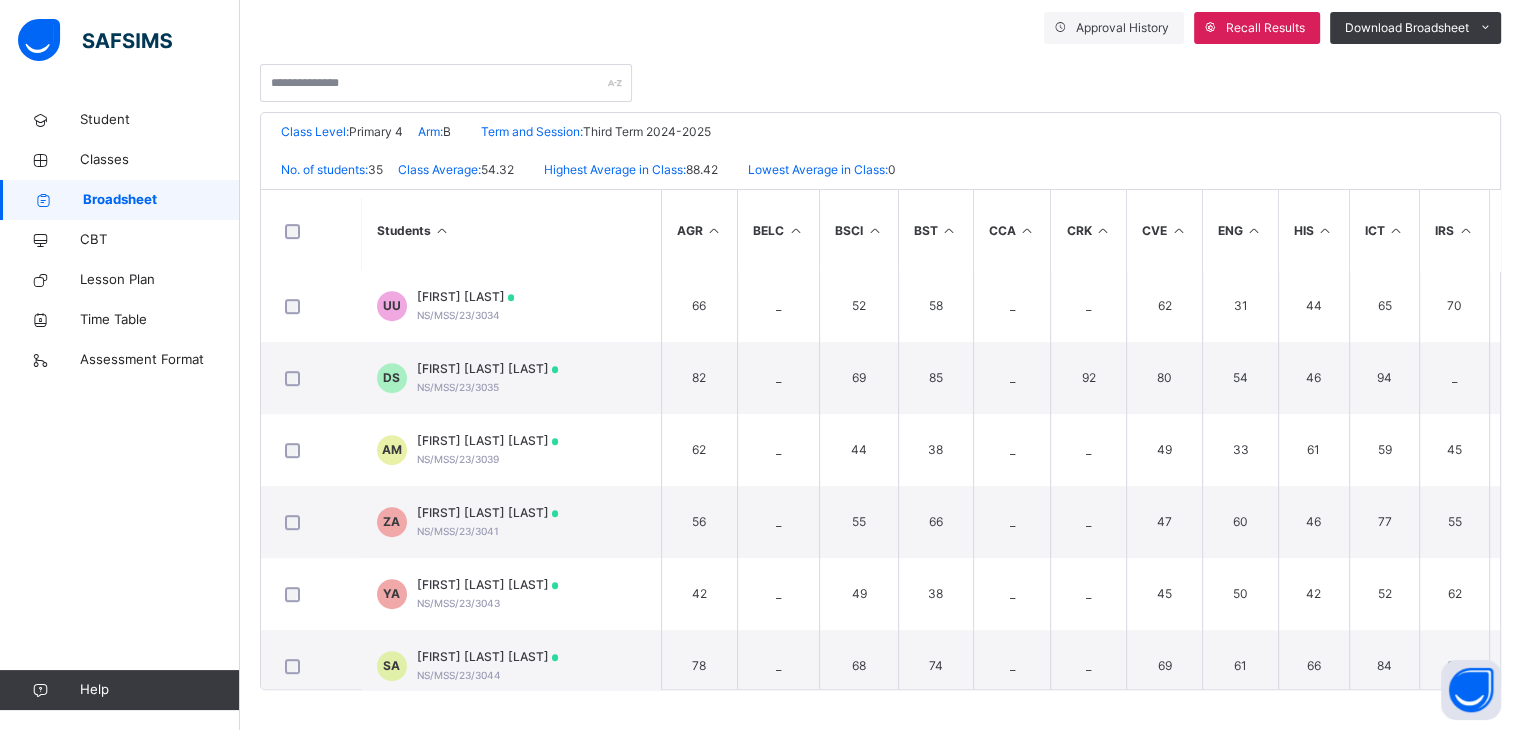 scroll, scrollTop: 992, scrollLeft: 0, axis: vertical 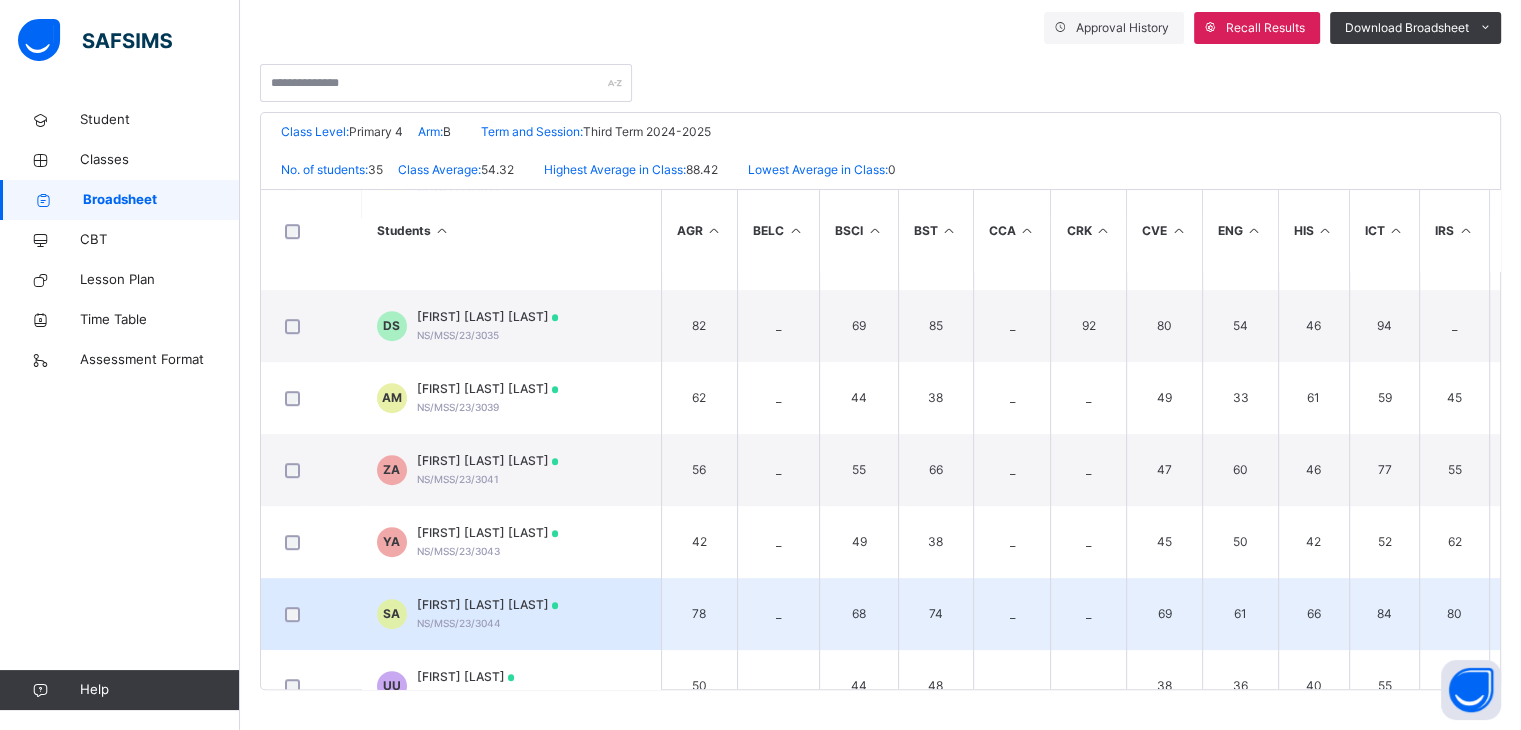 click on "SAFIYANU MAHMUD ABDULLAHI" at bounding box center [488, 605] 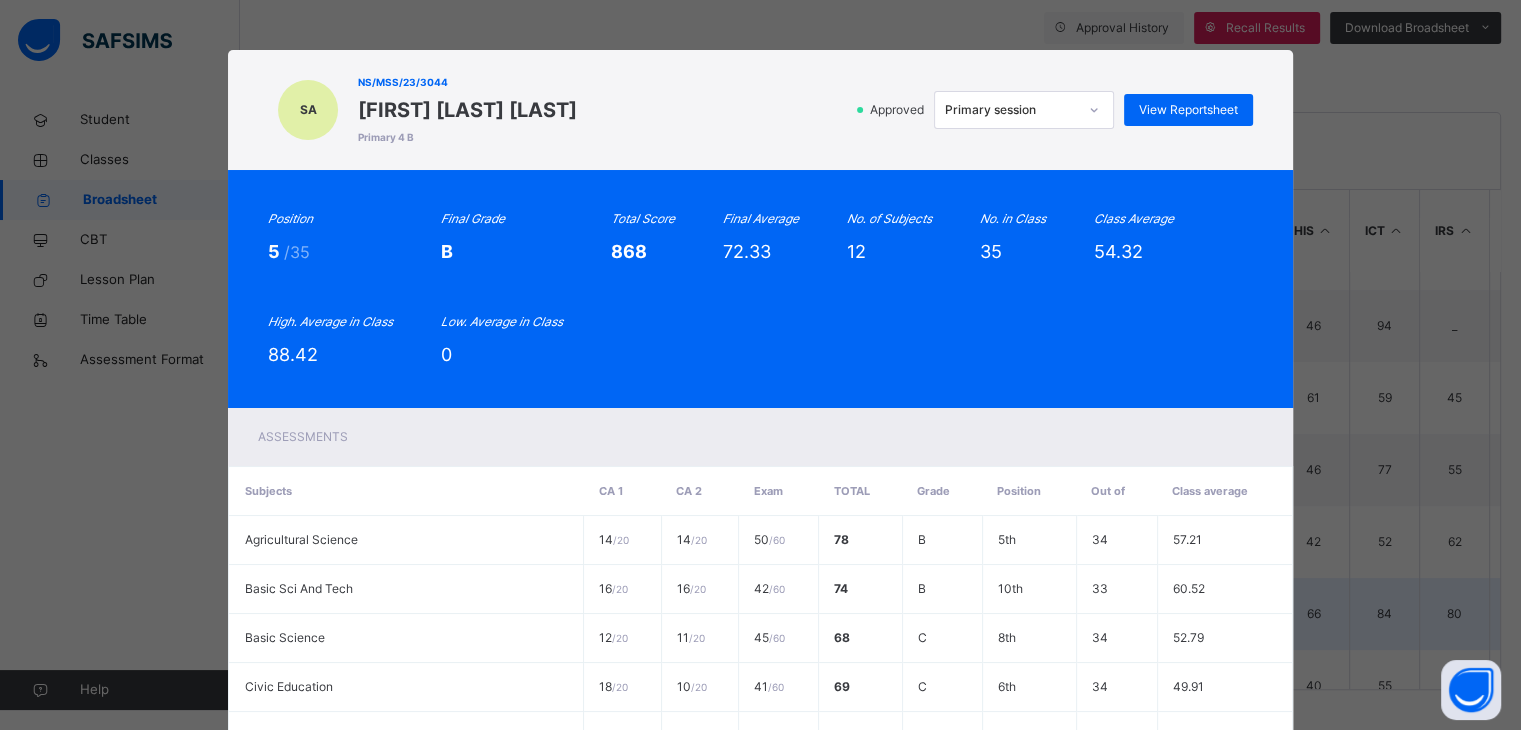 scroll, scrollTop: 592, scrollLeft: 0, axis: vertical 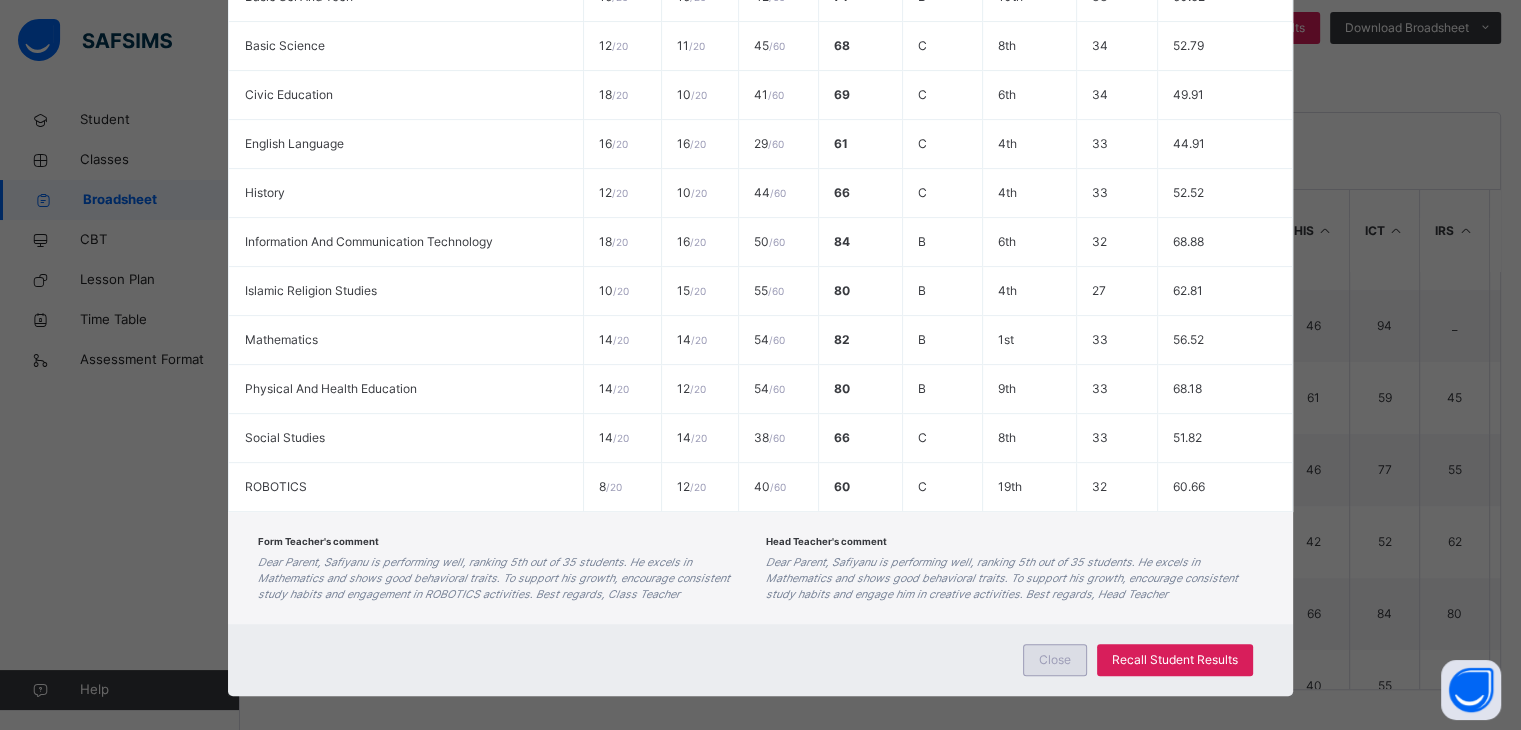 click on "Close" at bounding box center [1055, 660] 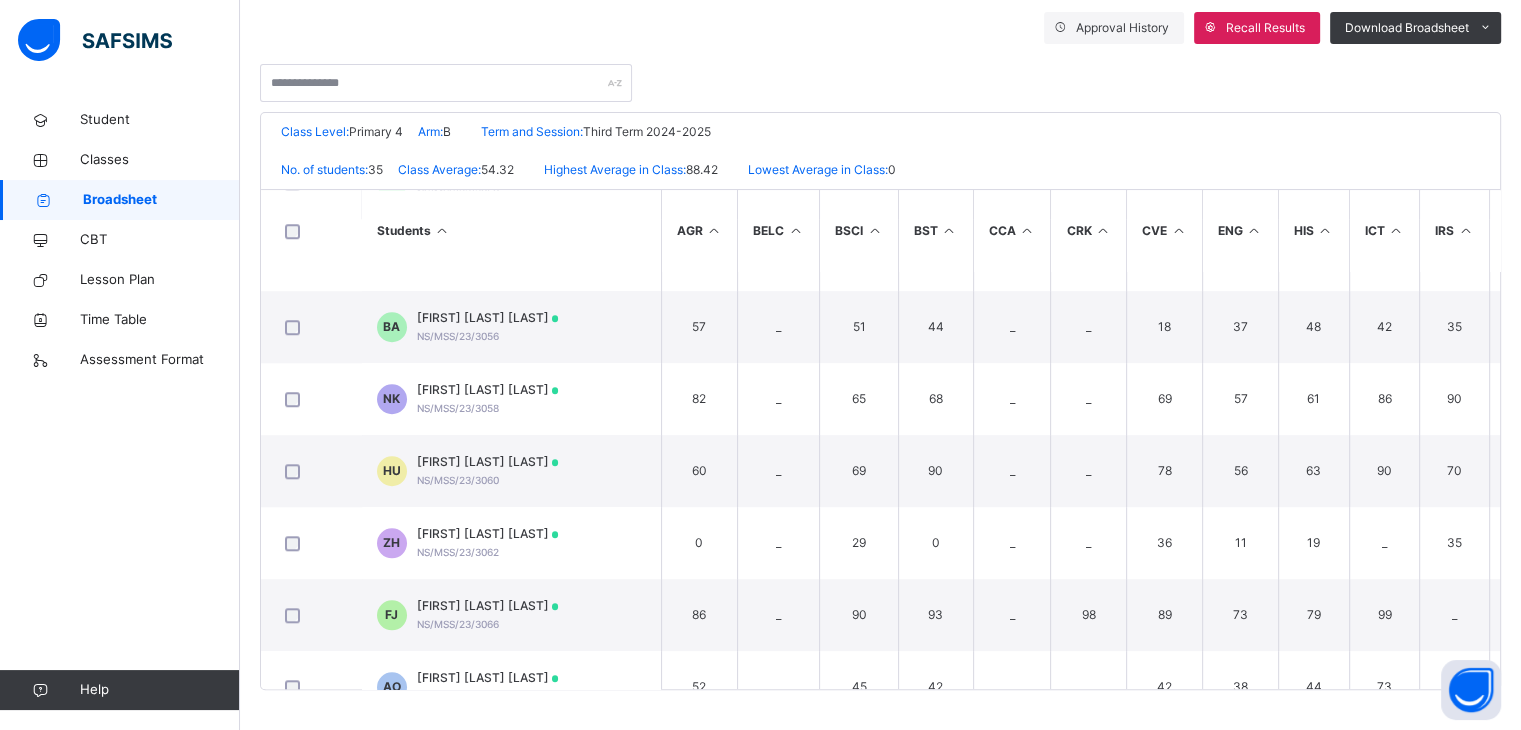 scroll, scrollTop: 1715, scrollLeft: 0, axis: vertical 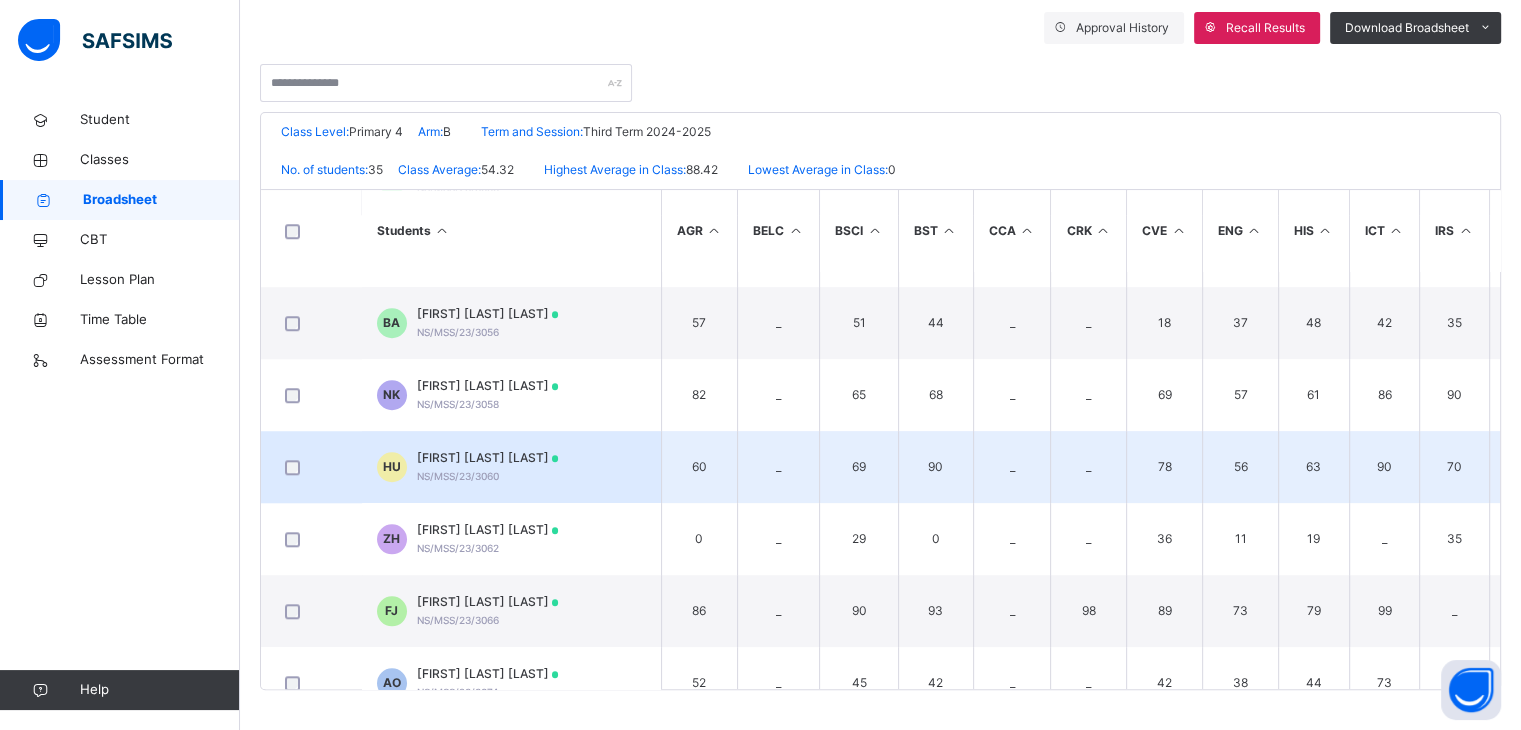 click on "HUZAIFA ABARI UMAR   NS/MSS/23/3060" at bounding box center [488, 467] 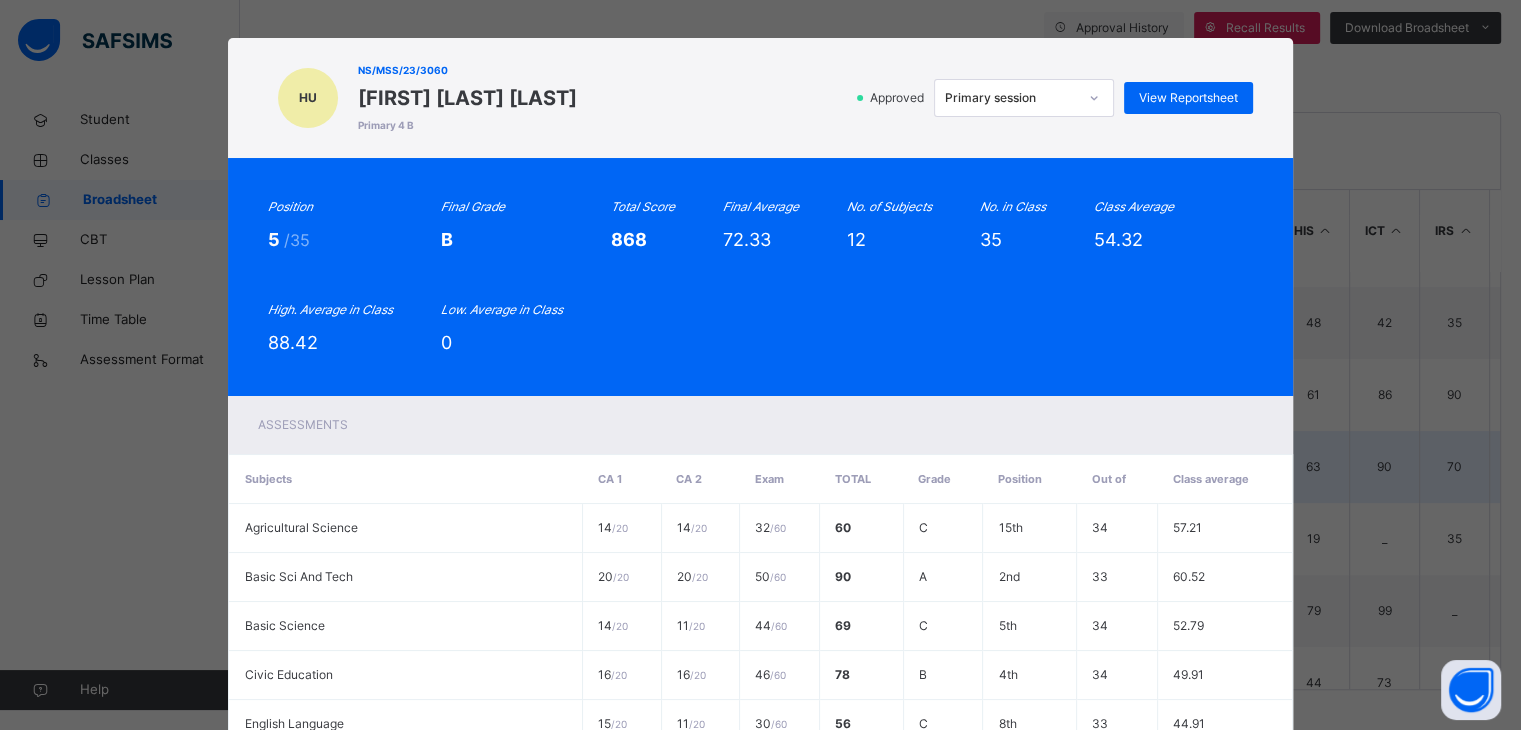 scroll, scrollTop: 0, scrollLeft: 0, axis: both 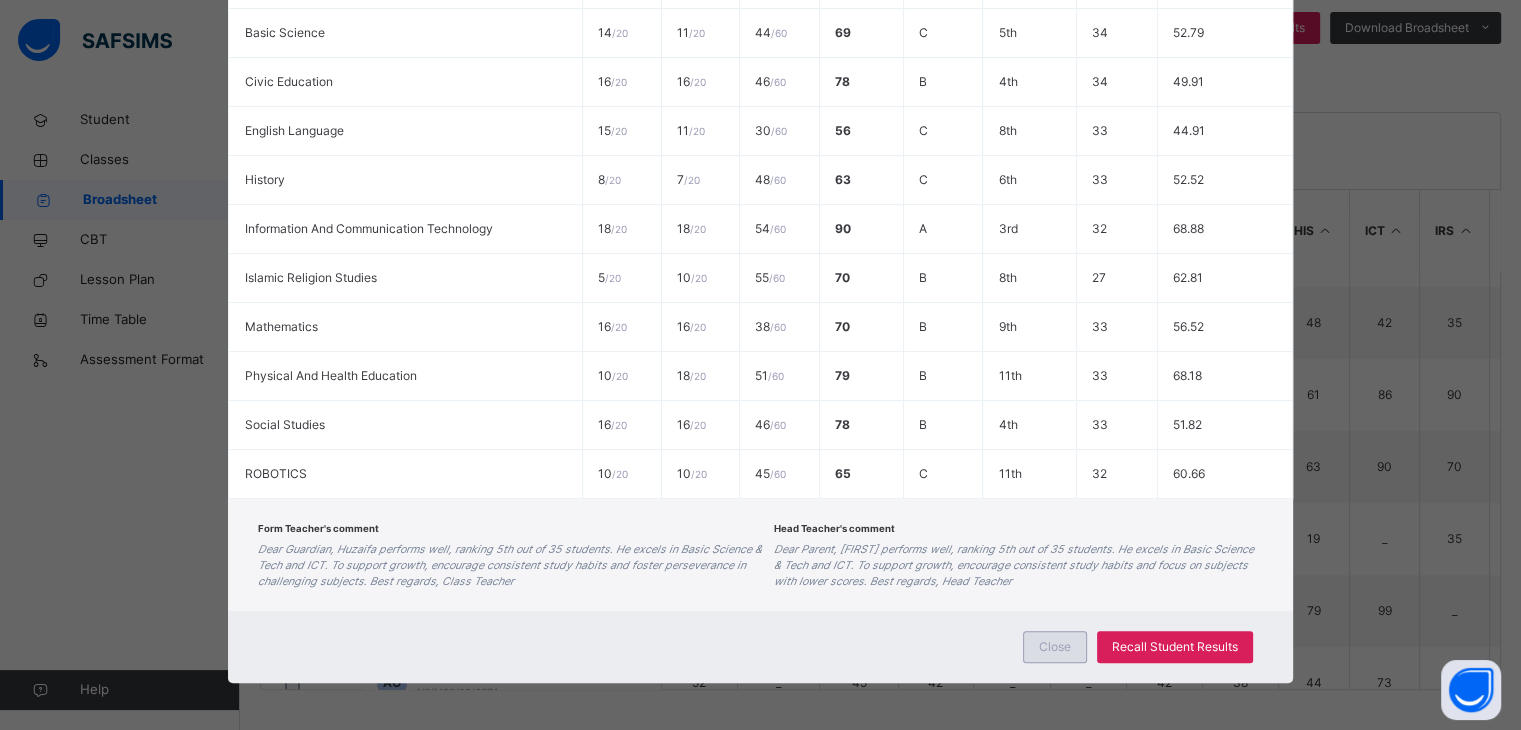 click on "Close" at bounding box center (1055, 647) 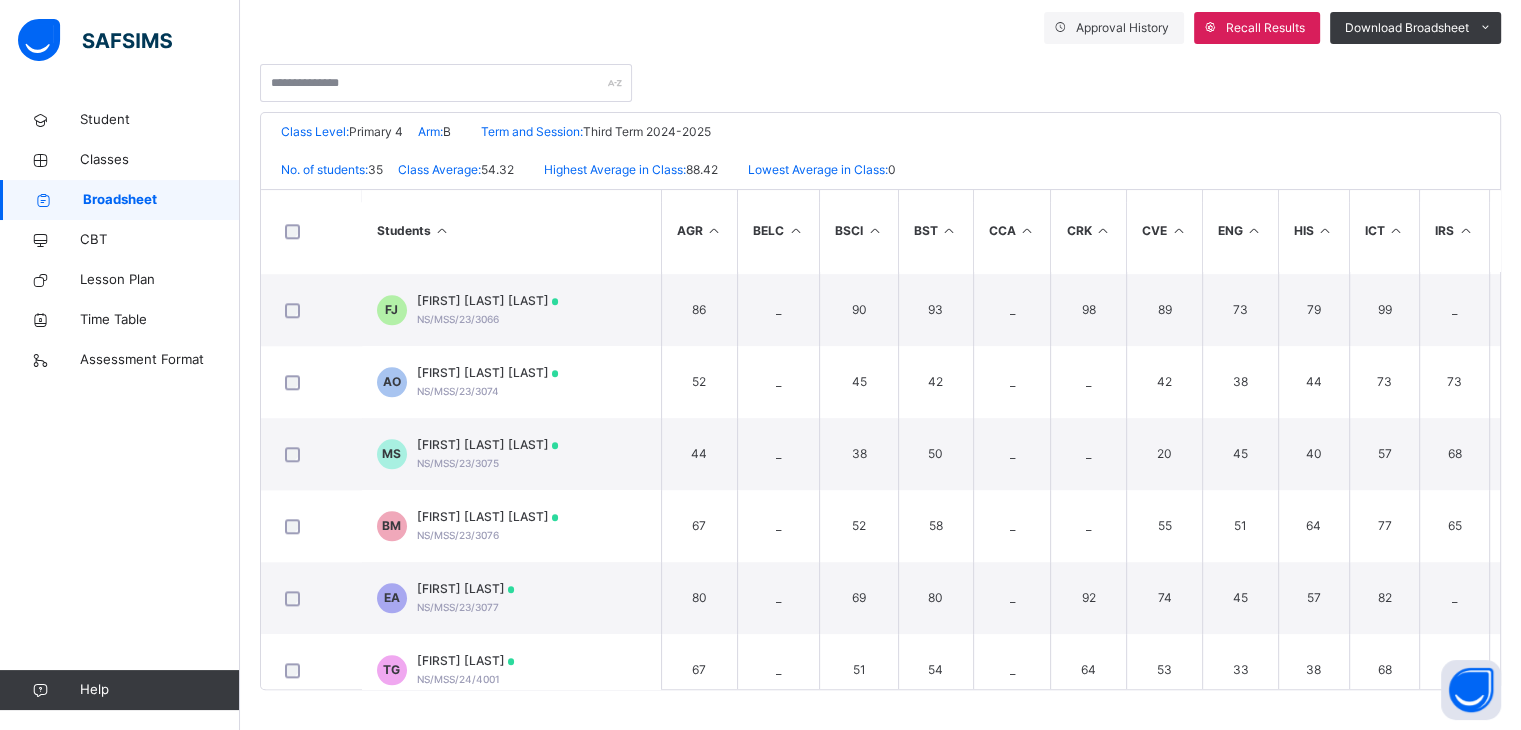 scroll, scrollTop: 2112, scrollLeft: 0, axis: vertical 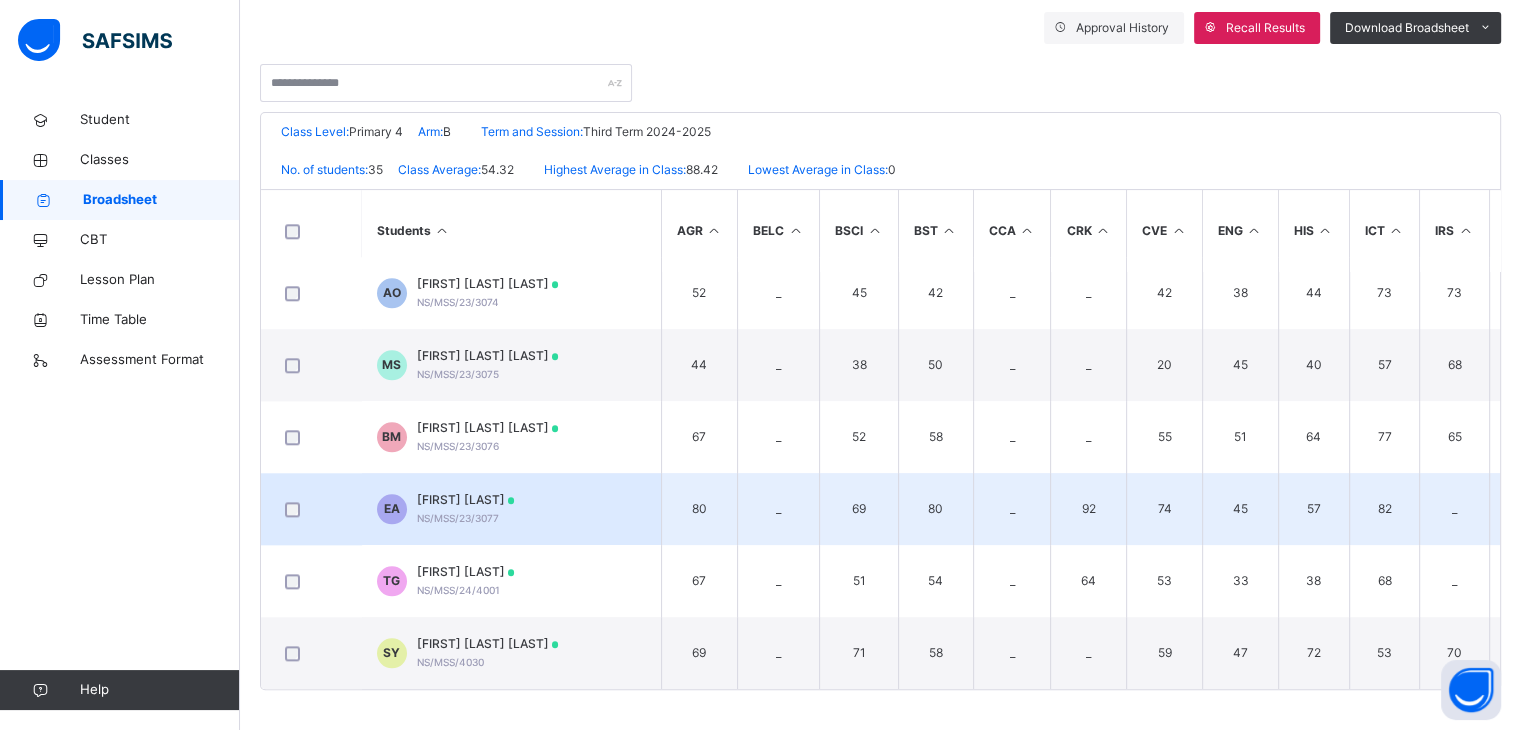 click on "EMMANUEL  AKAA" at bounding box center (466, 500) 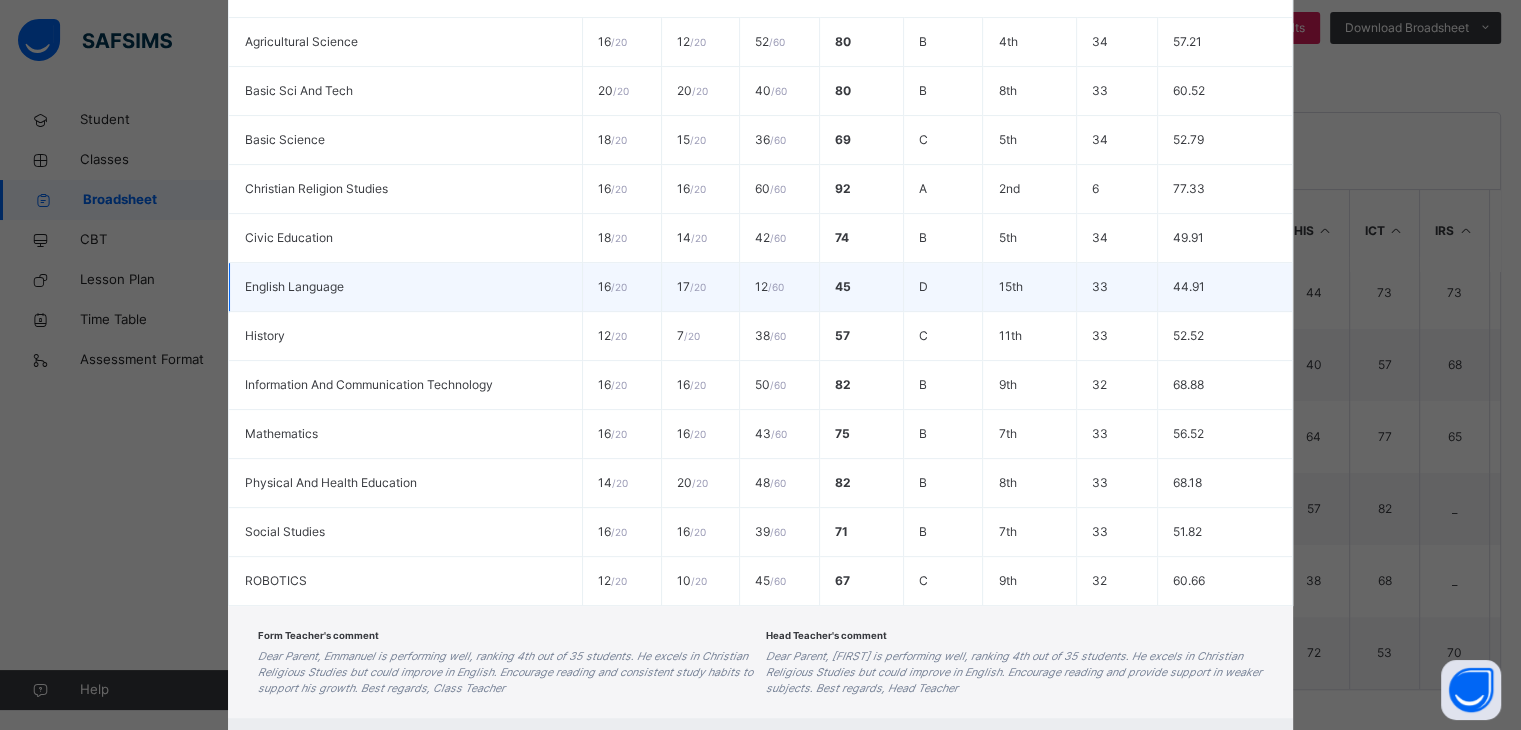 scroll, scrollTop: 605, scrollLeft: 0, axis: vertical 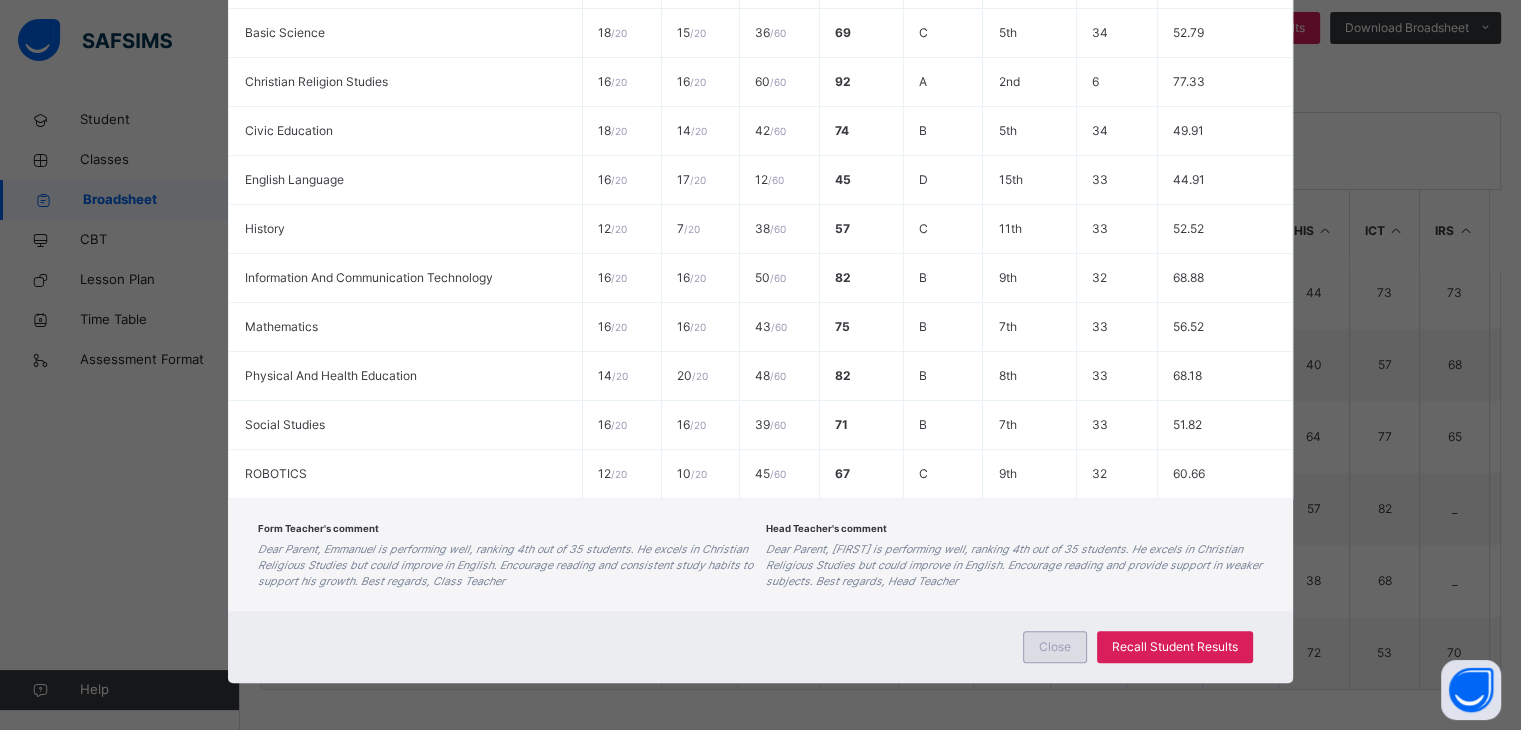 click on "Close" at bounding box center (1055, 647) 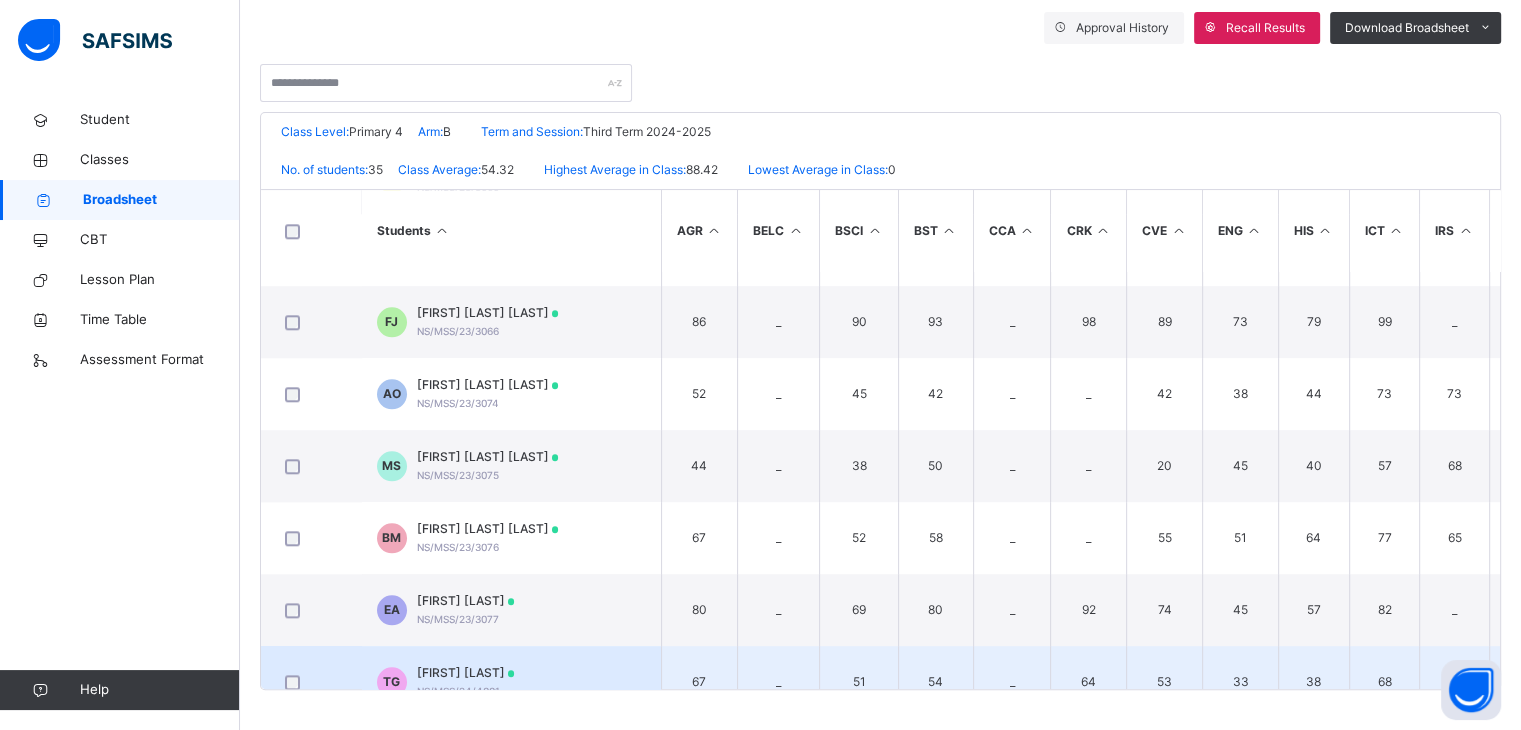 scroll, scrollTop: 2004, scrollLeft: 0, axis: vertical 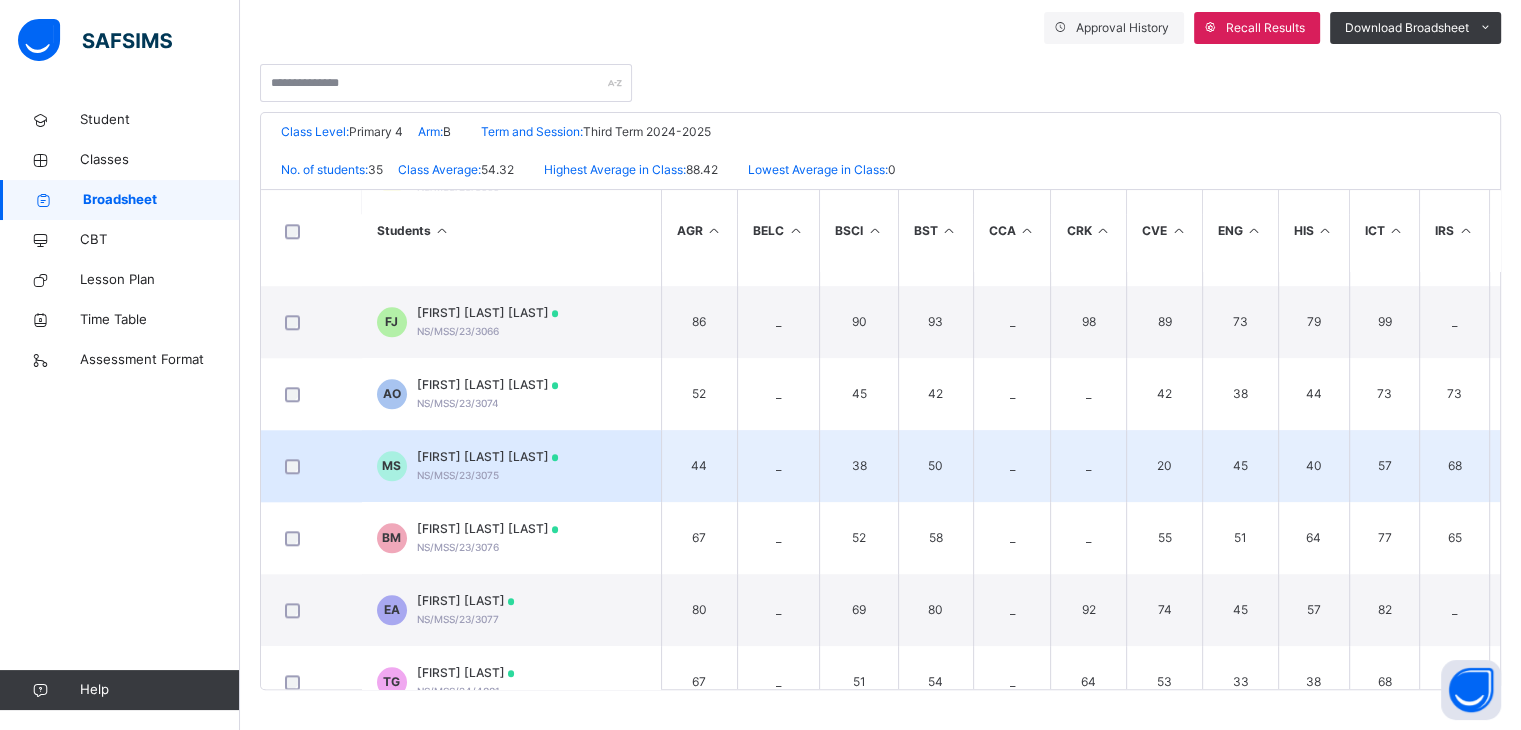 click on "MAHMUD HAMZA SULE" at bounding box center (488, 457) 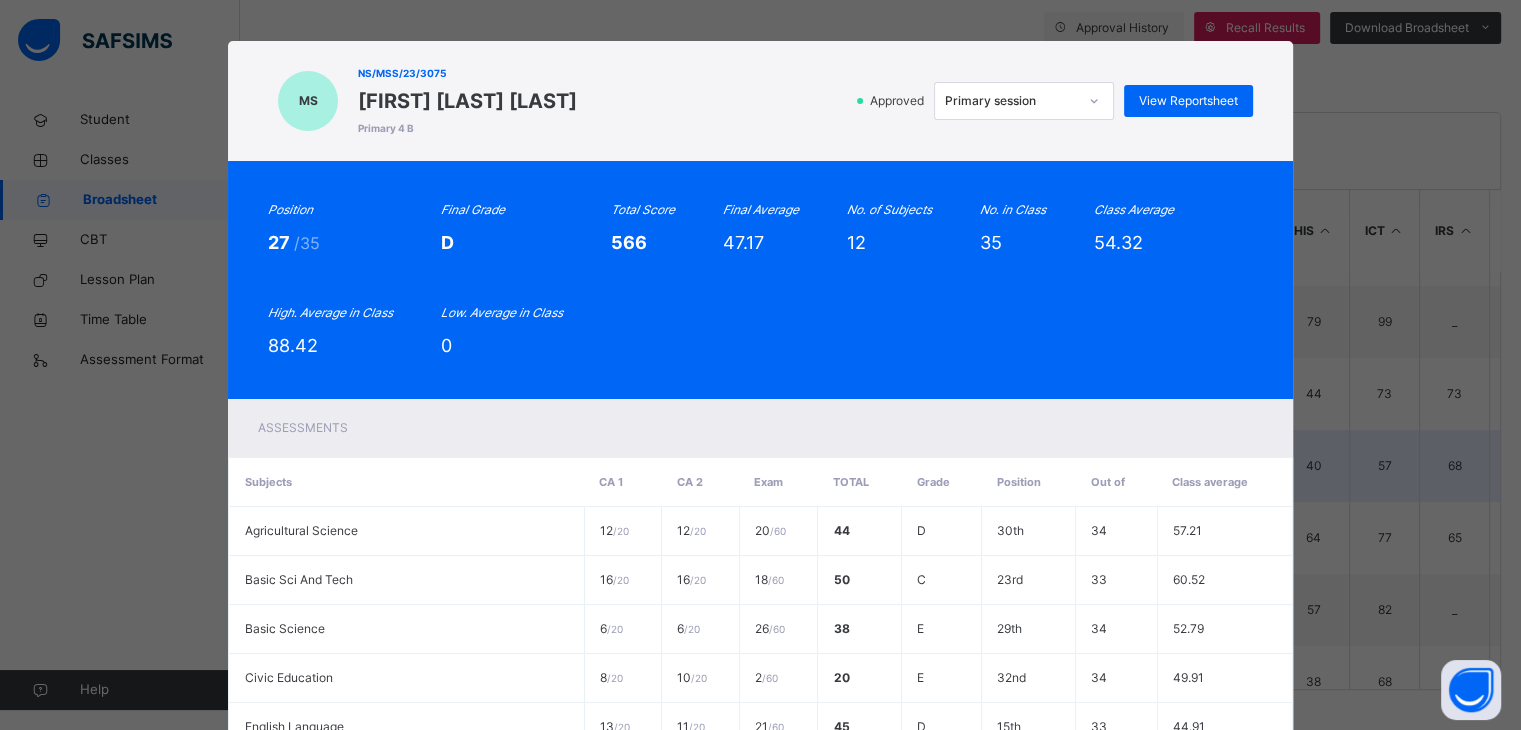 scroll, scrollTop: 0, scrollLeft: 0, axis: both 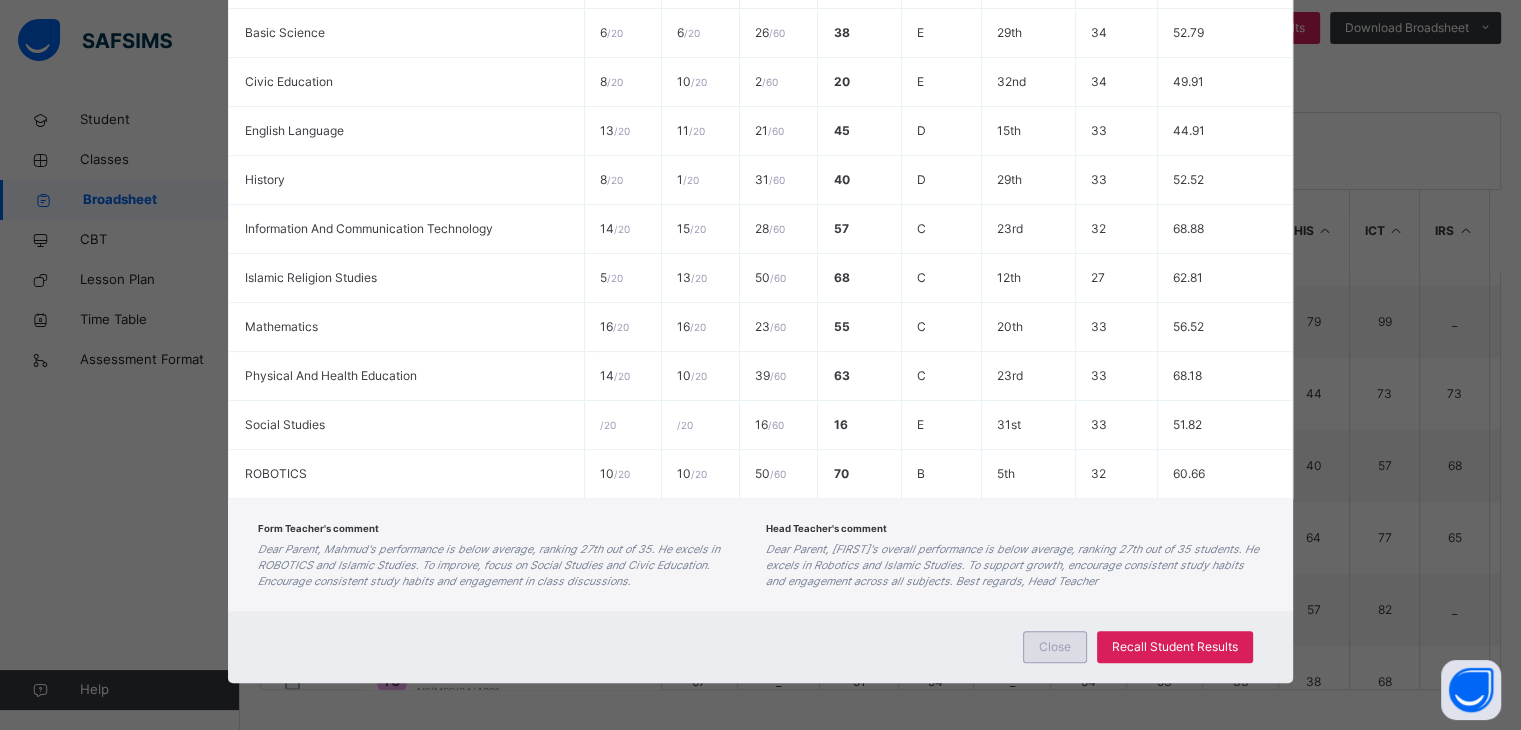 click on "Close" at bounding box center [1055, 647] 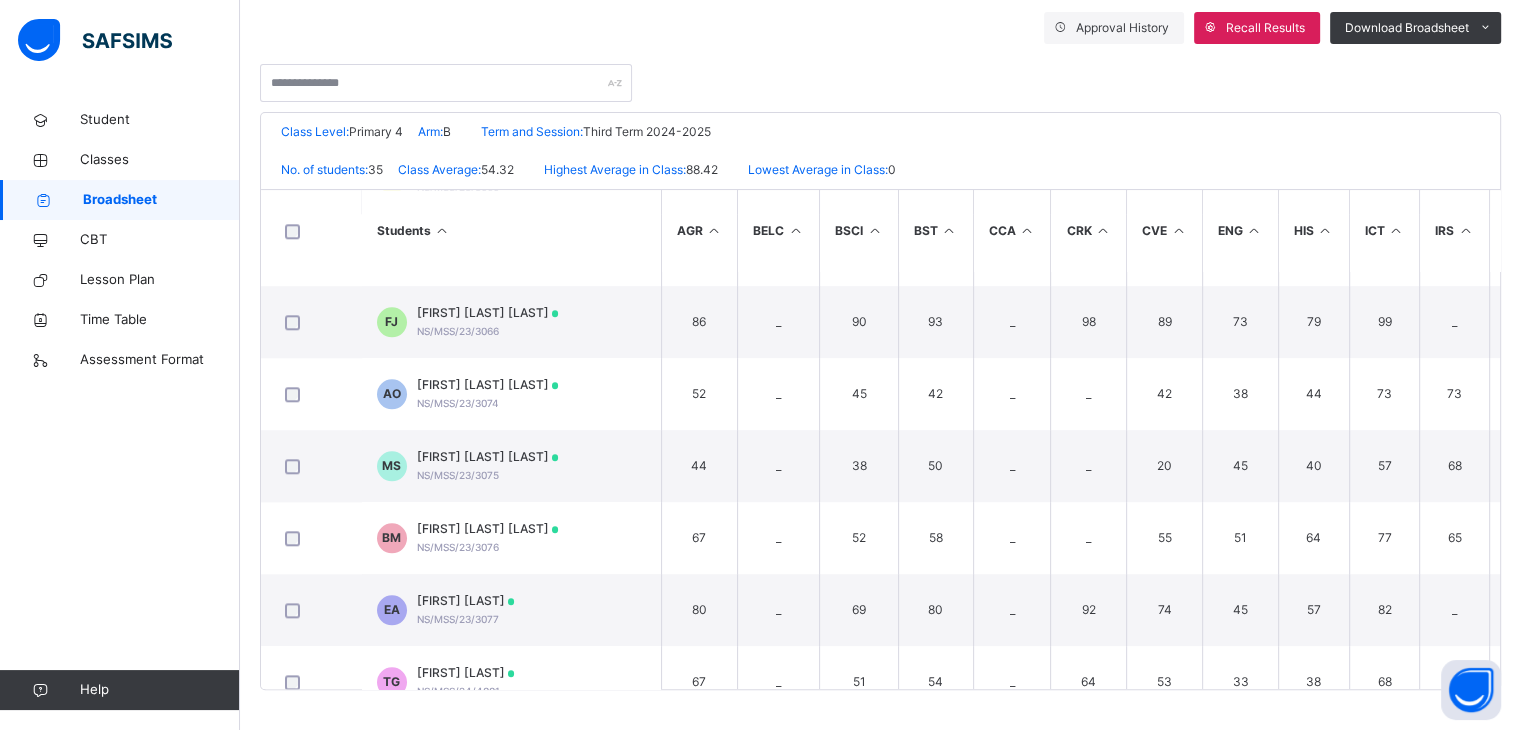 scroll, scrollTop: 2112, scrollLeft: 0, axis: vertical 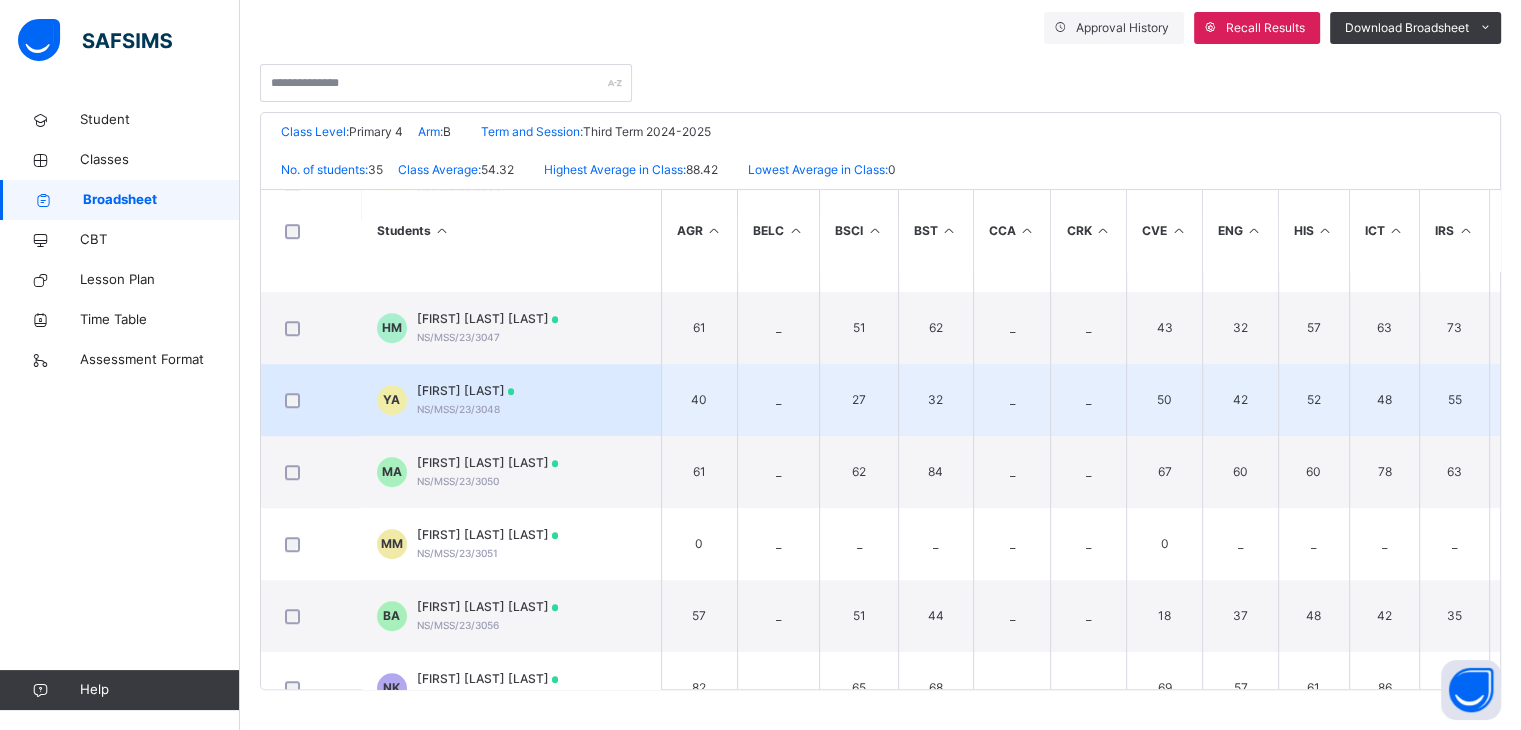 click on "YA YUSUF  ALI   NS/MSS/23/3048" at bounding box center (511, 400) 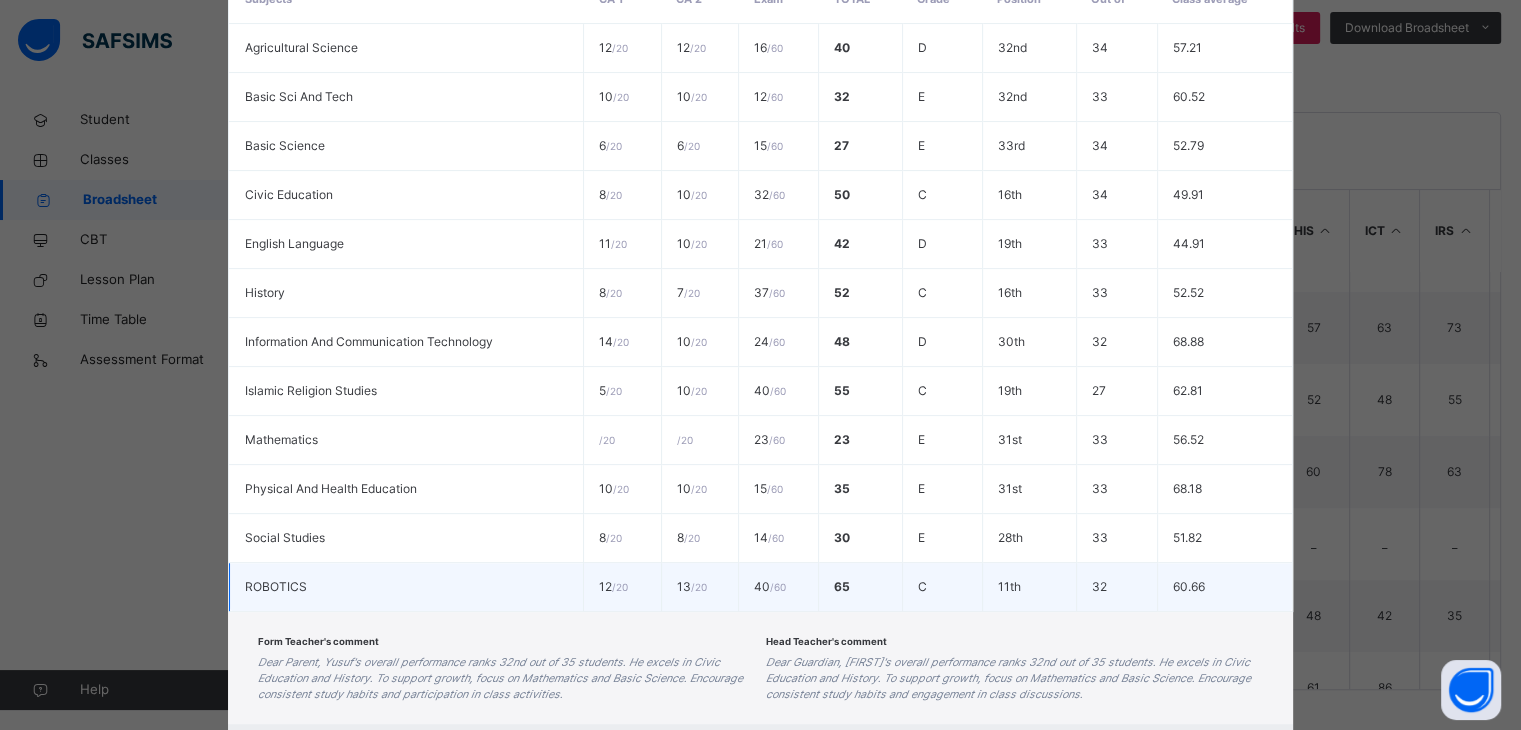 scroll, scrollTop: 605, scrollLeft: 0, axis: vertical 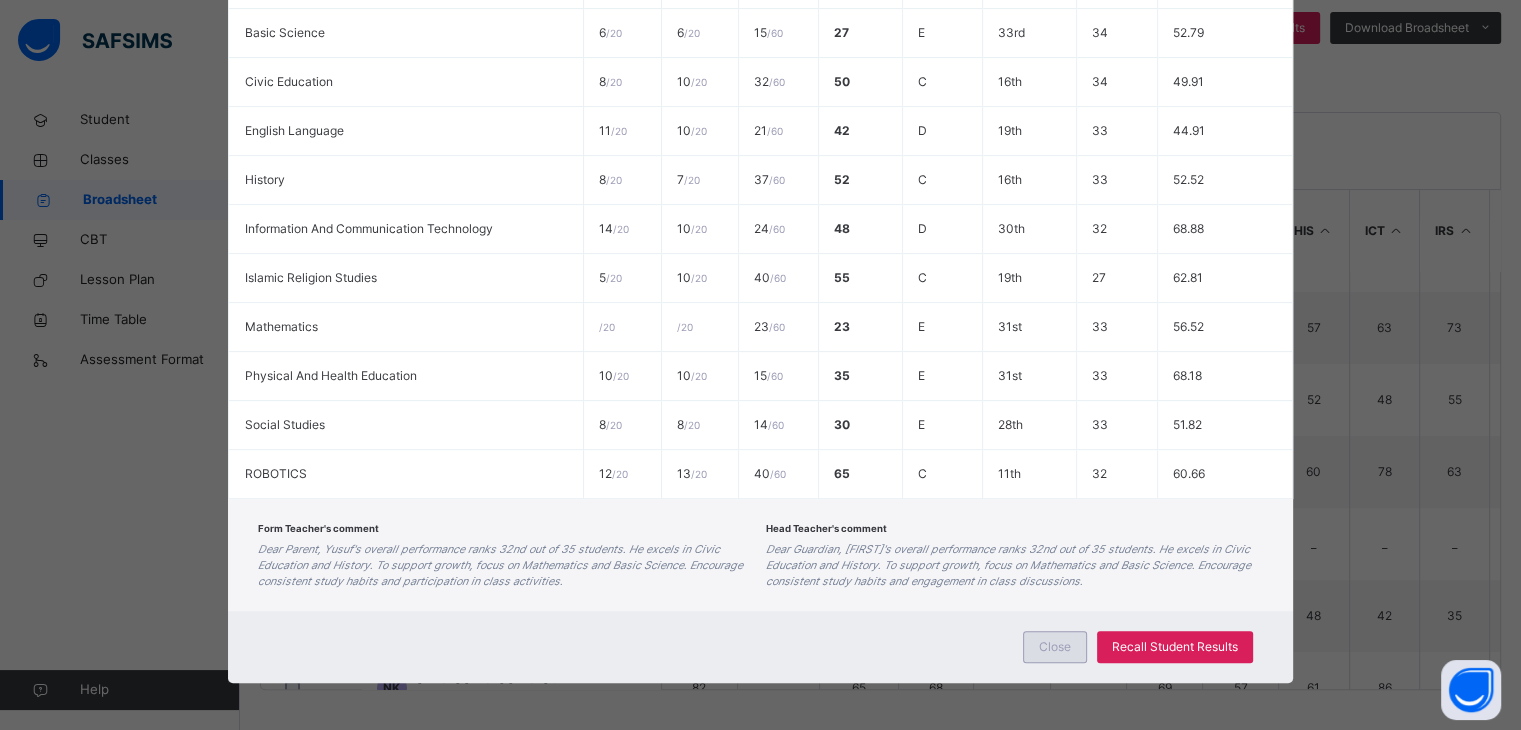 click on "Close" at bounding box center [1055, 647] 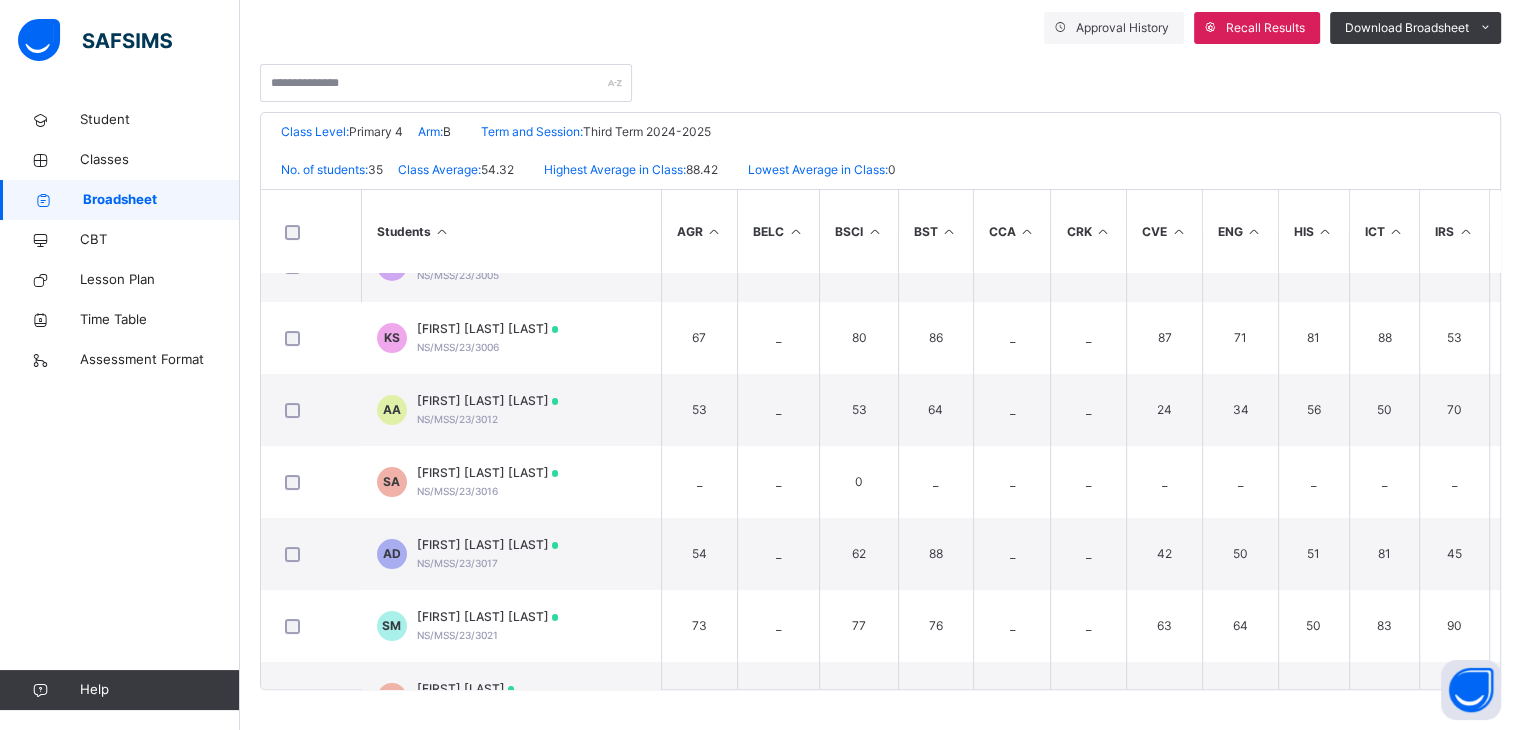 scroll, scrollTop: 0, scrollLeft: 0, axis: both 